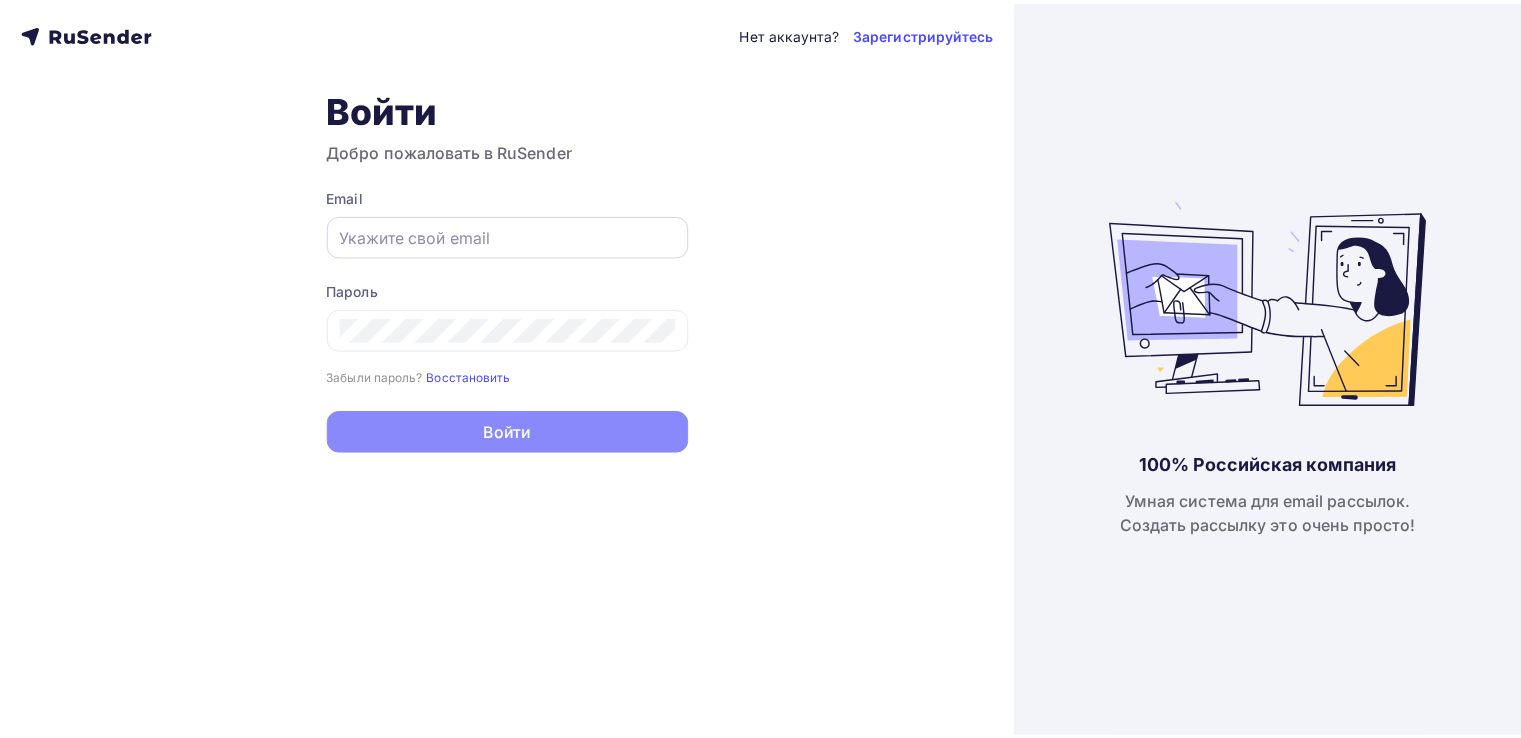 scroll, scrollTop: 0, scrollLeft: 0, axis: both 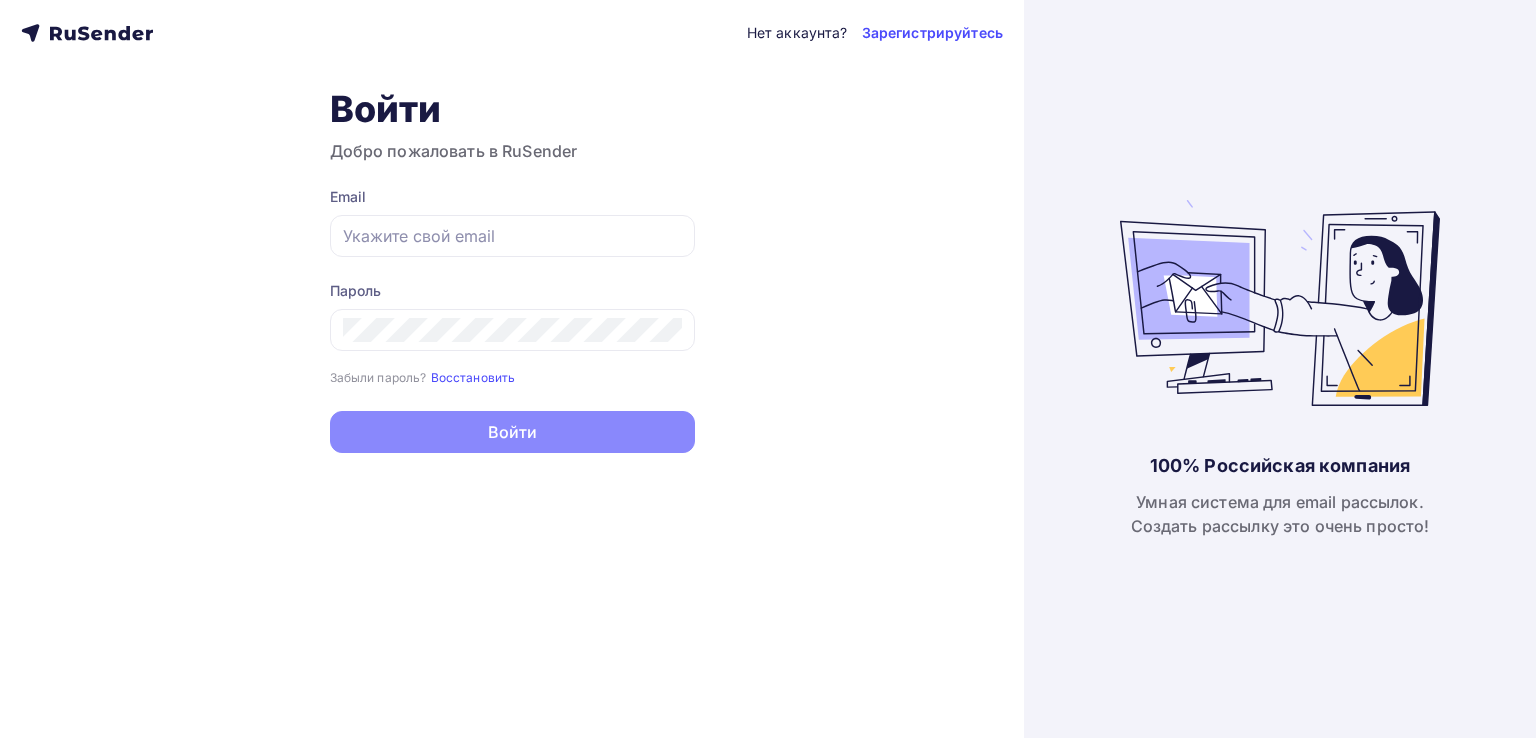 type on "delechka@abakus-center.com" 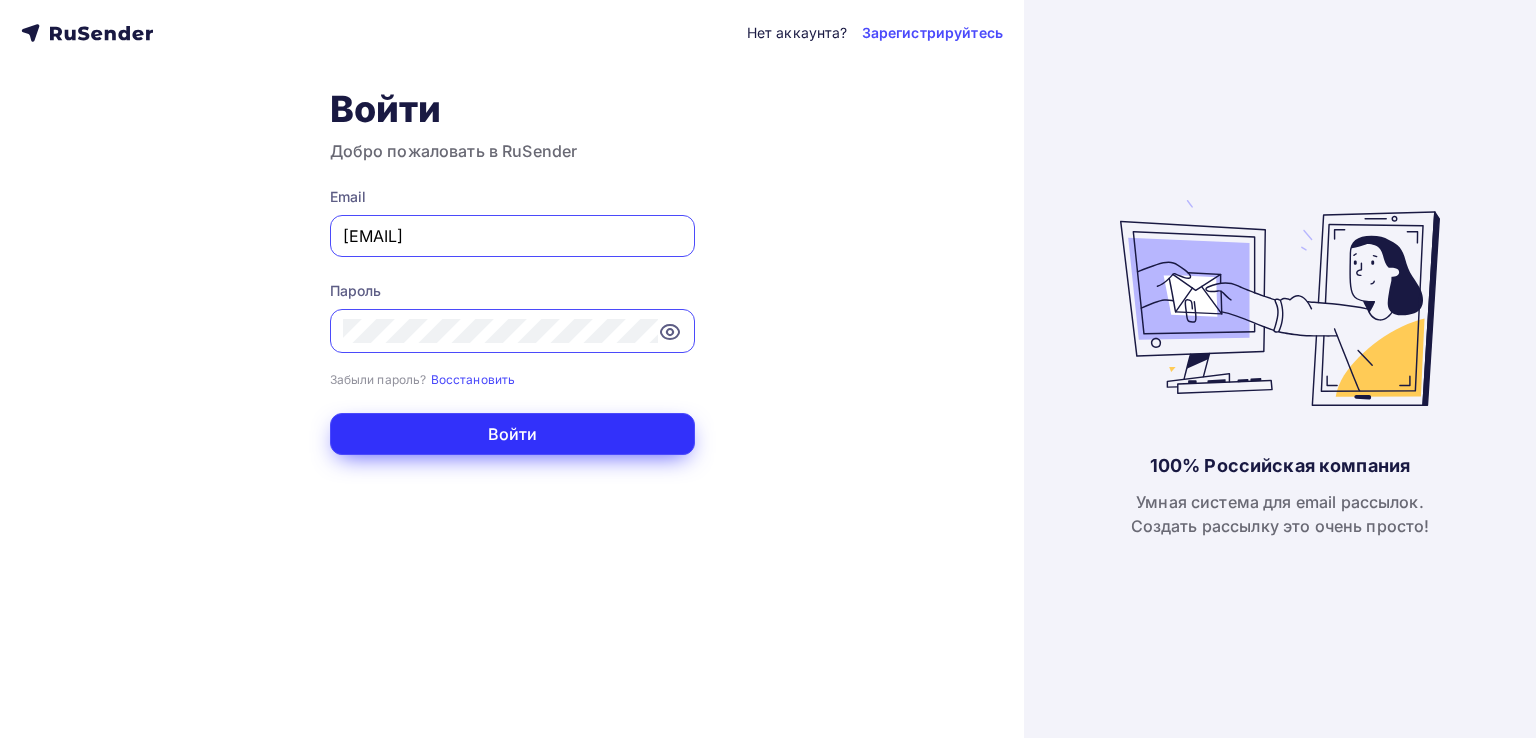 click on "Войти" at bounding box center [512, 434] 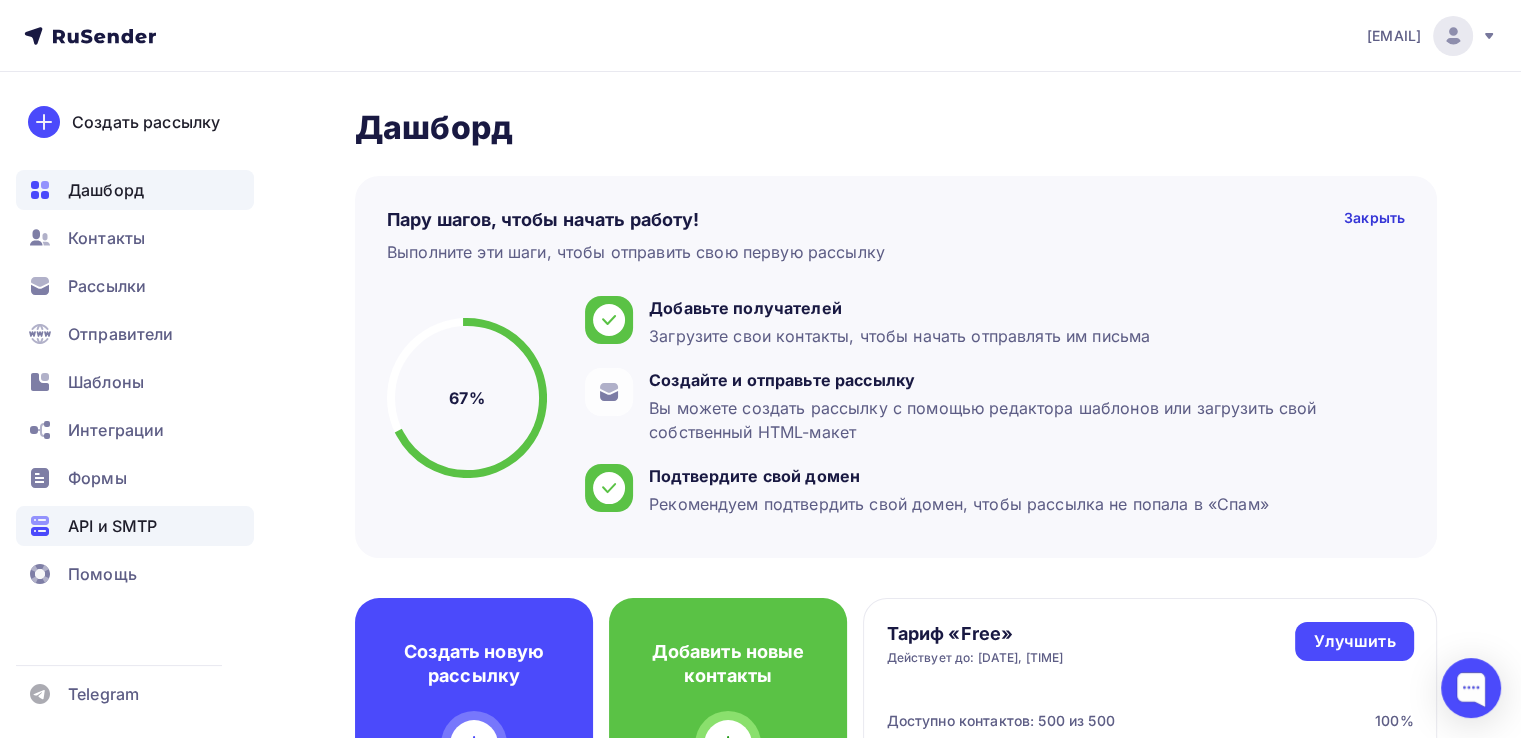 click on "API и SMTP" at bounding box center [112, 526] 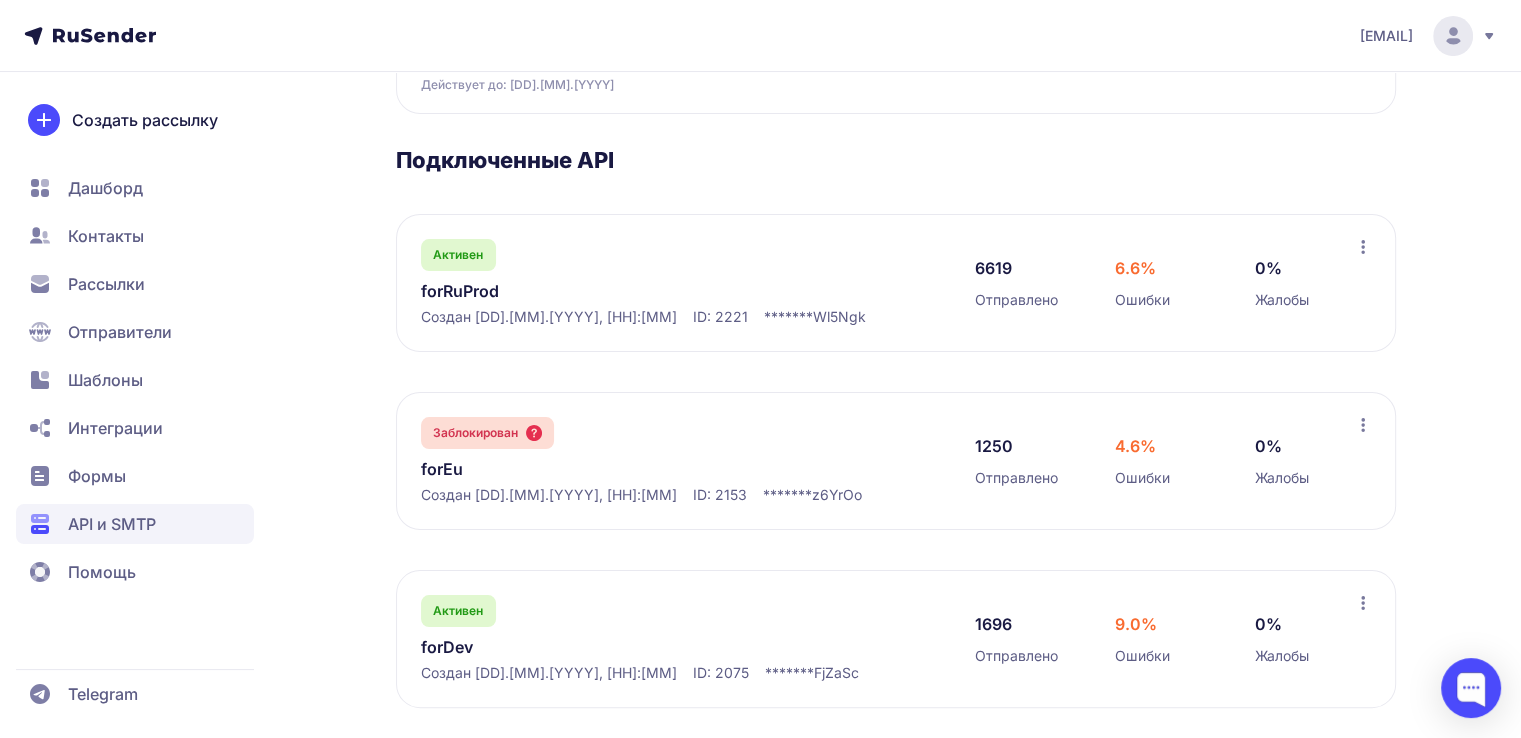 scroll, scrollTop: 284, scrollLeft: 0, axis: vertical 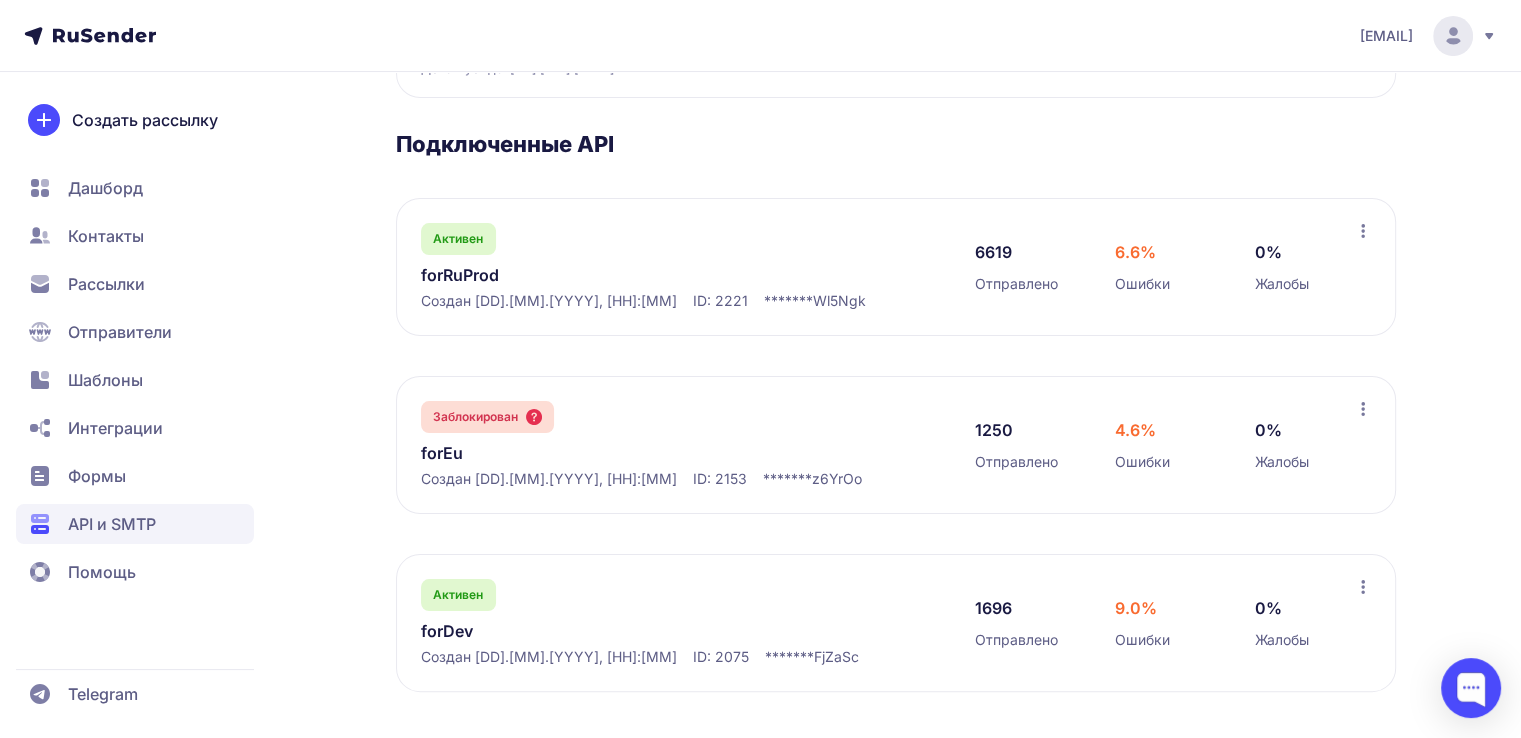 click 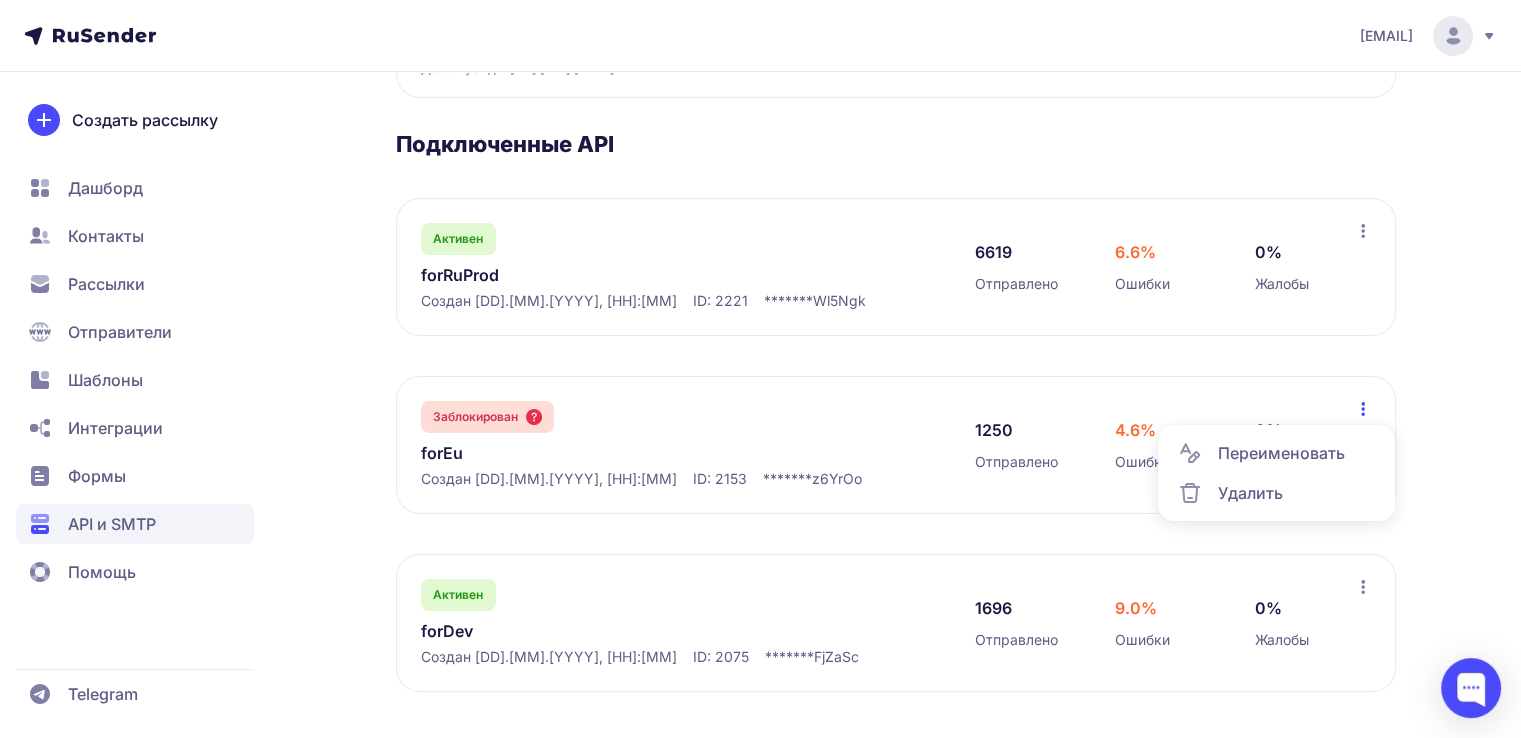 click on "Заблокирован forEu Создан 23.05.2025, 10:15 ID: 2153 ******* z6YrOo 1250 Отправлено 4.6% Ошибки 0% Жалобы Переименовать Удалить" 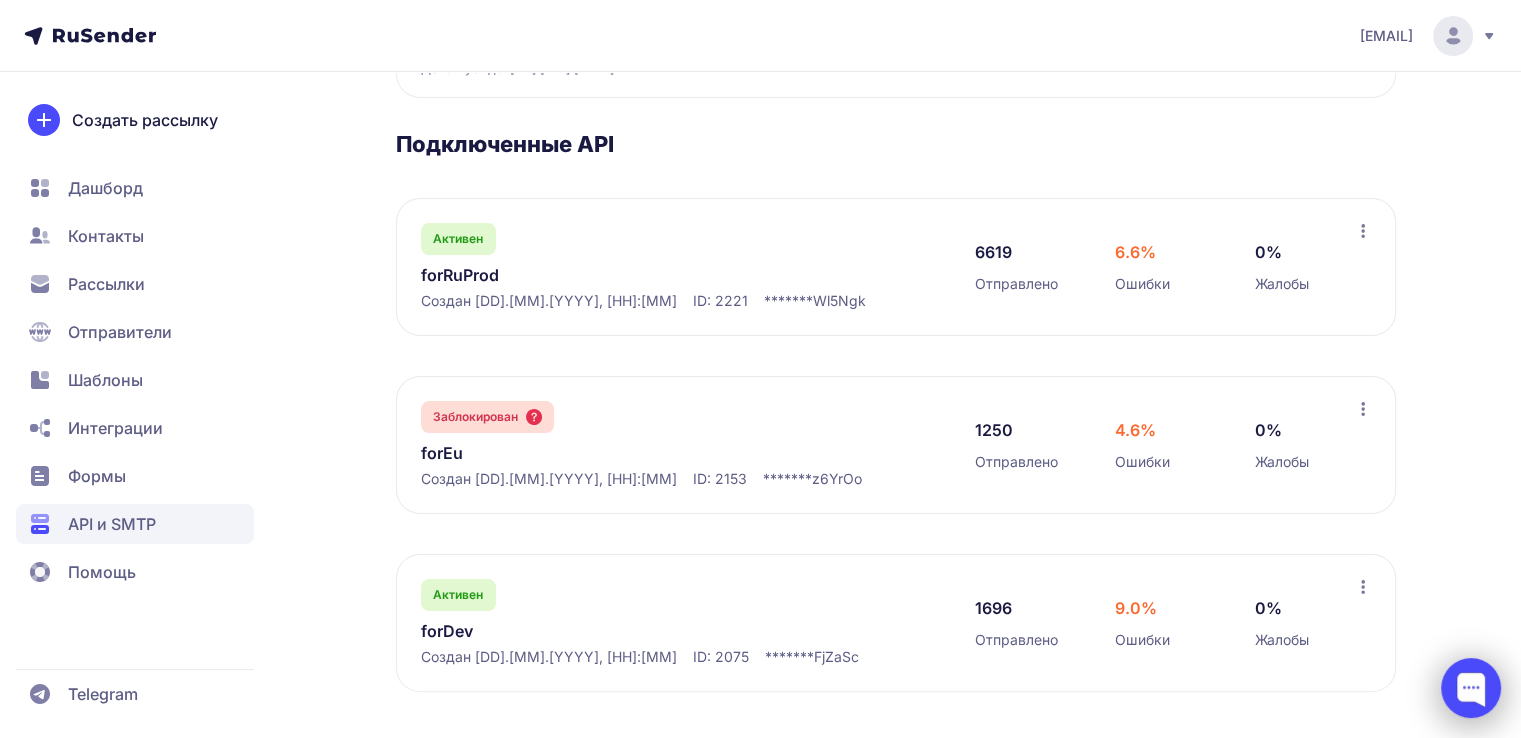 click at bounding box center [1471, 688] 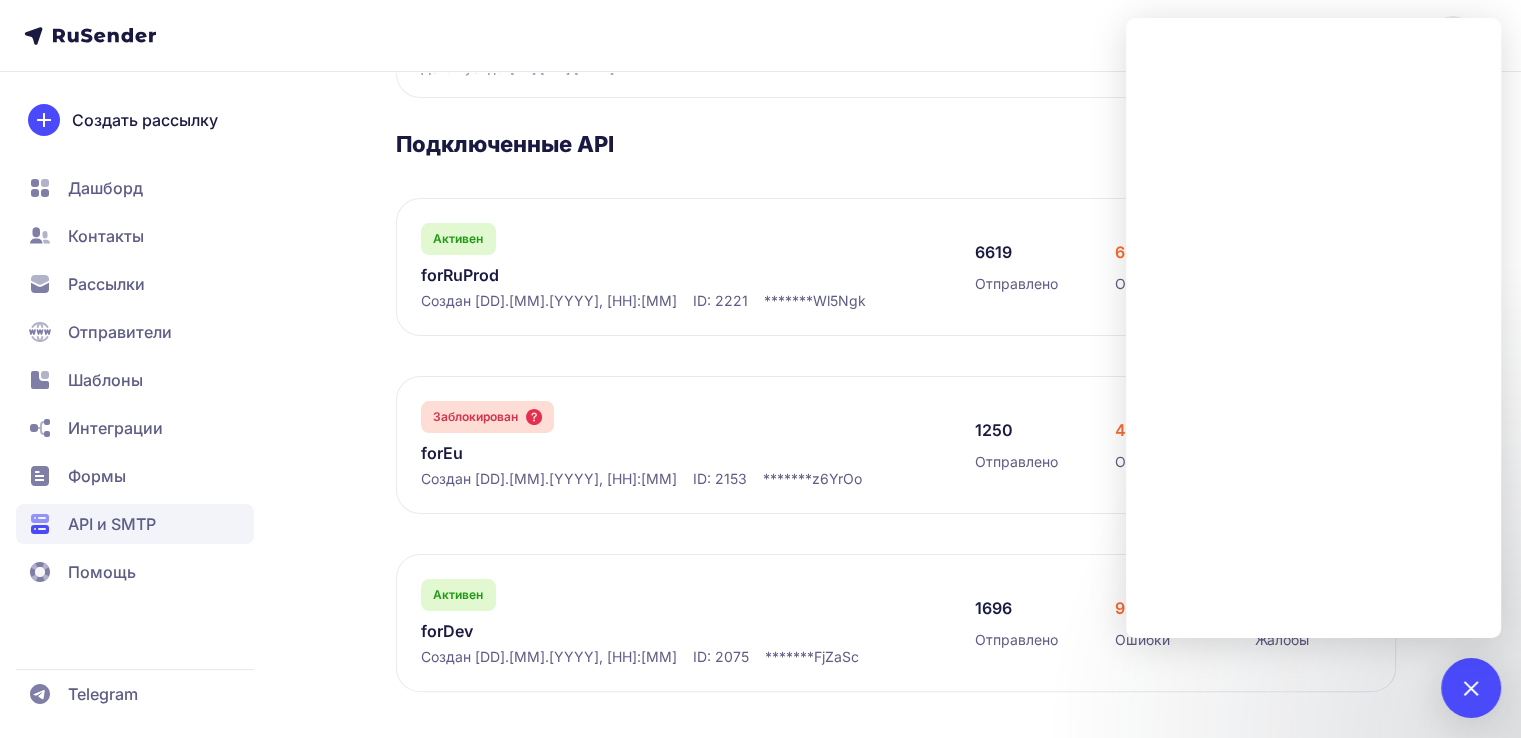 click on "ID: 2153" at bounding box center [720, 479] 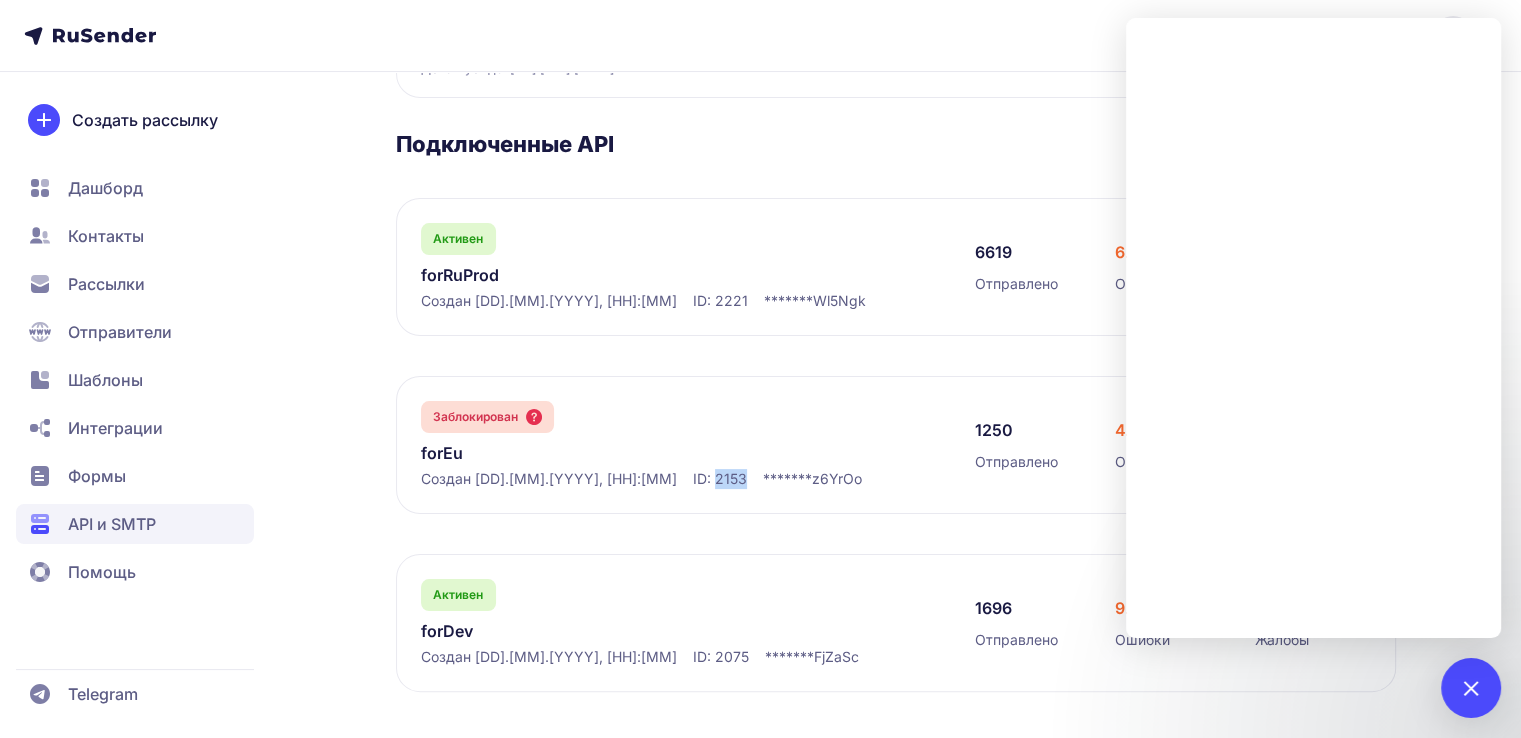 click on "ID: 2153" at bounding box center [720, 479] 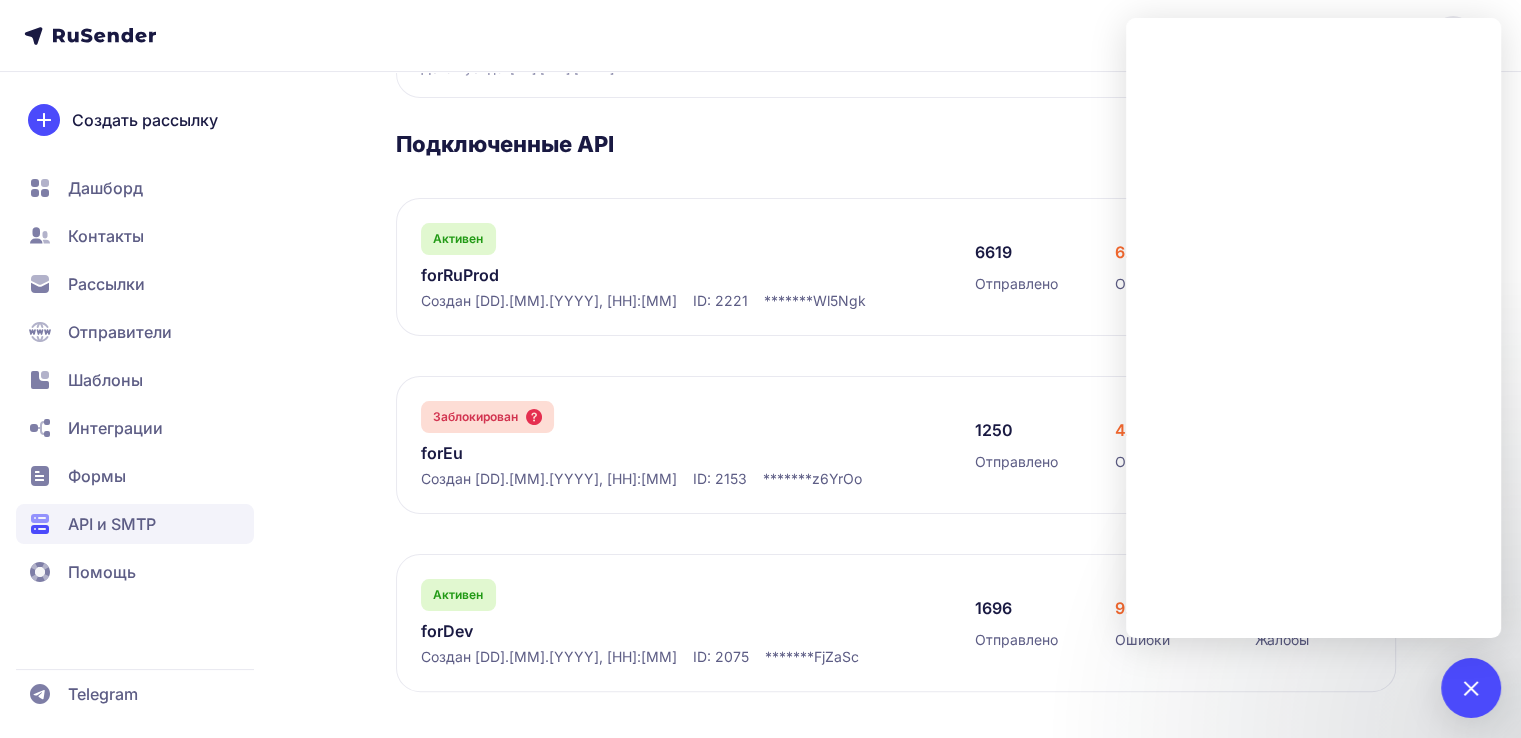 click on "API и SMTP  API документация   Сгенерировать API ключ  API SMTP Доступно писем: 8529 из 10000 85% Действует до: 25.08.2025 Управлять Управлять Подключенные API Активен forRuProd Создан 07.06.2025, 16:24 ID: 2221 ******* Wl5Ngk 6619 Отправлено 6.6% Ошибки 0% Жалобы Заблокирован forEu Создан 23.05.2025, 10:15 ID: 2153 ******* z6YrOo 1250 Отправлено 4.6% Ошибки 0% Жалобы Активен forDev Создан 11.05.2025, 16:31 ID: 2075 ******* FjZaSc 1696 Отправлено 9.0% Ошибки 0% Жалобы" at bounding box center (761, 280) 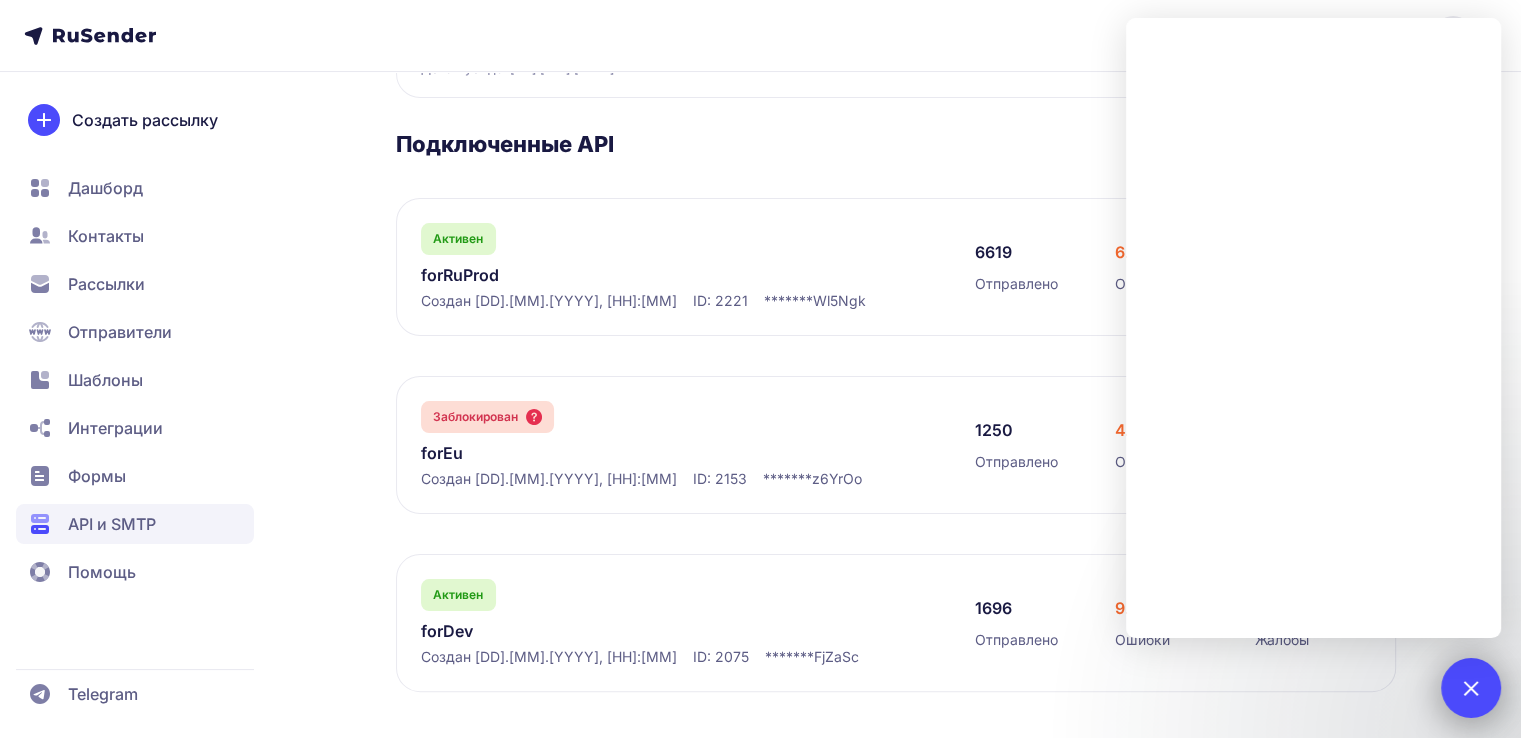 click at bounding box center (1471, 688) 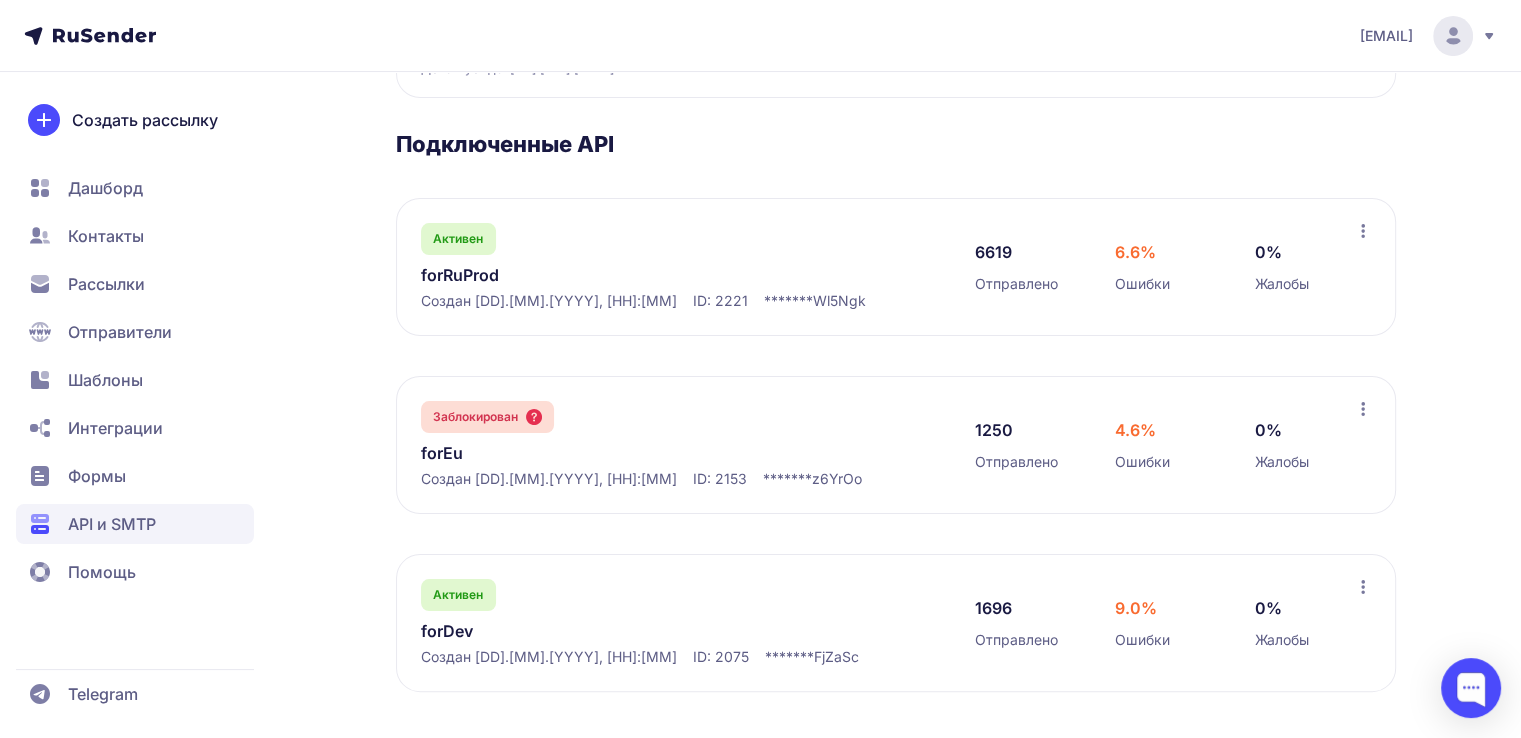 click on "forEu" at bounding box center (626, 453) 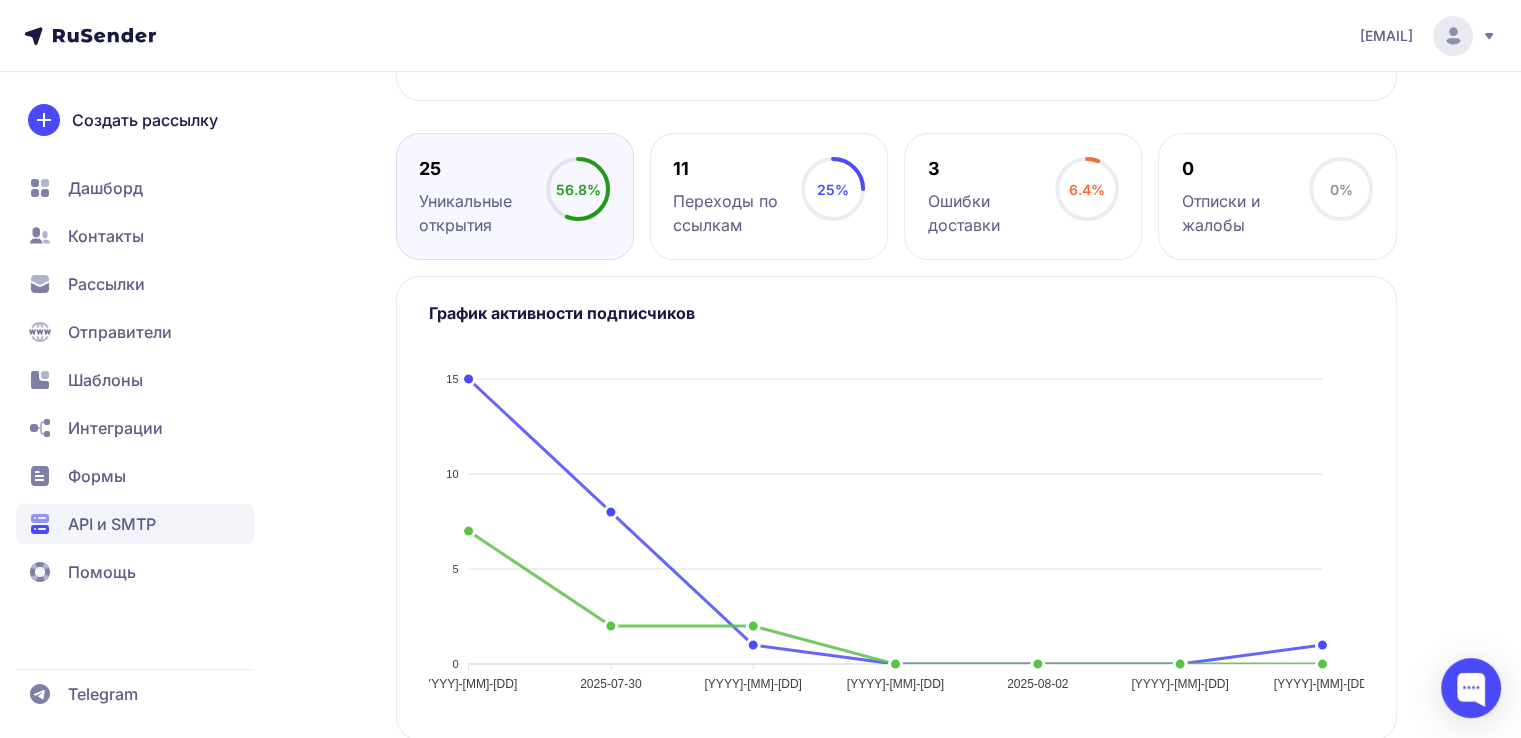 scroll, scrollTop: 814, scrollLeft: 0, axis: vertical 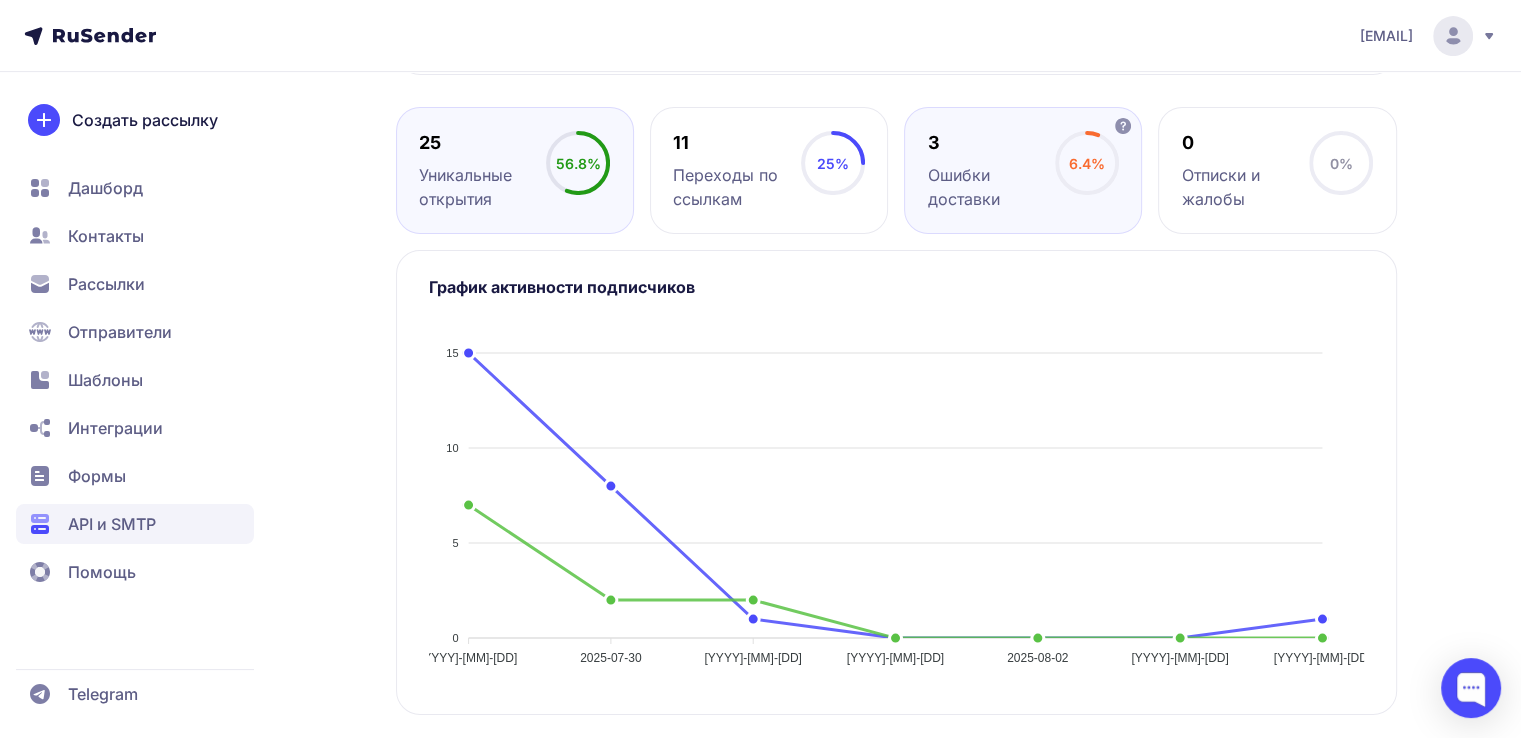 click on "3" at bounding box center (991, 143) 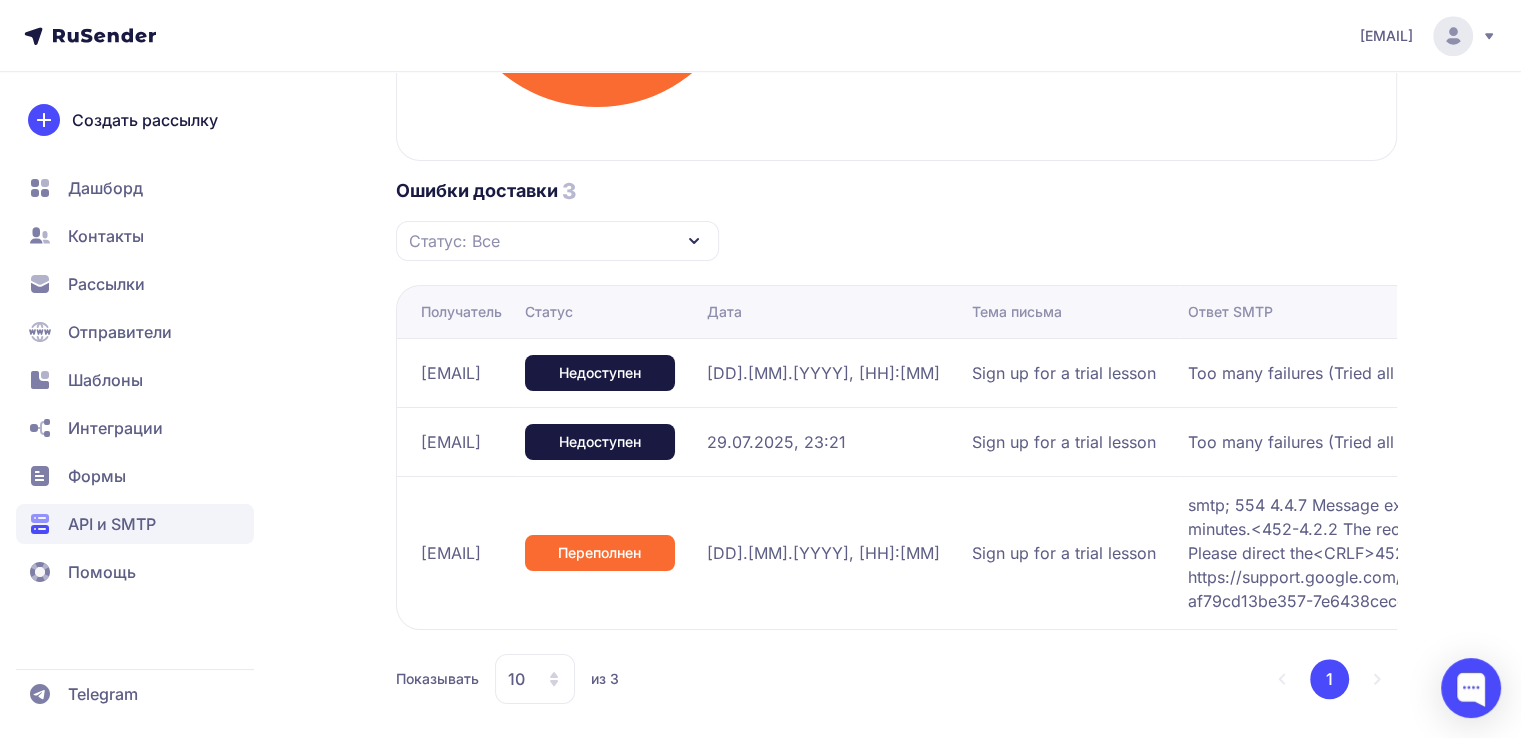 scroll, scrollTop: 1344, scrollLeft: 0, axis: vertical 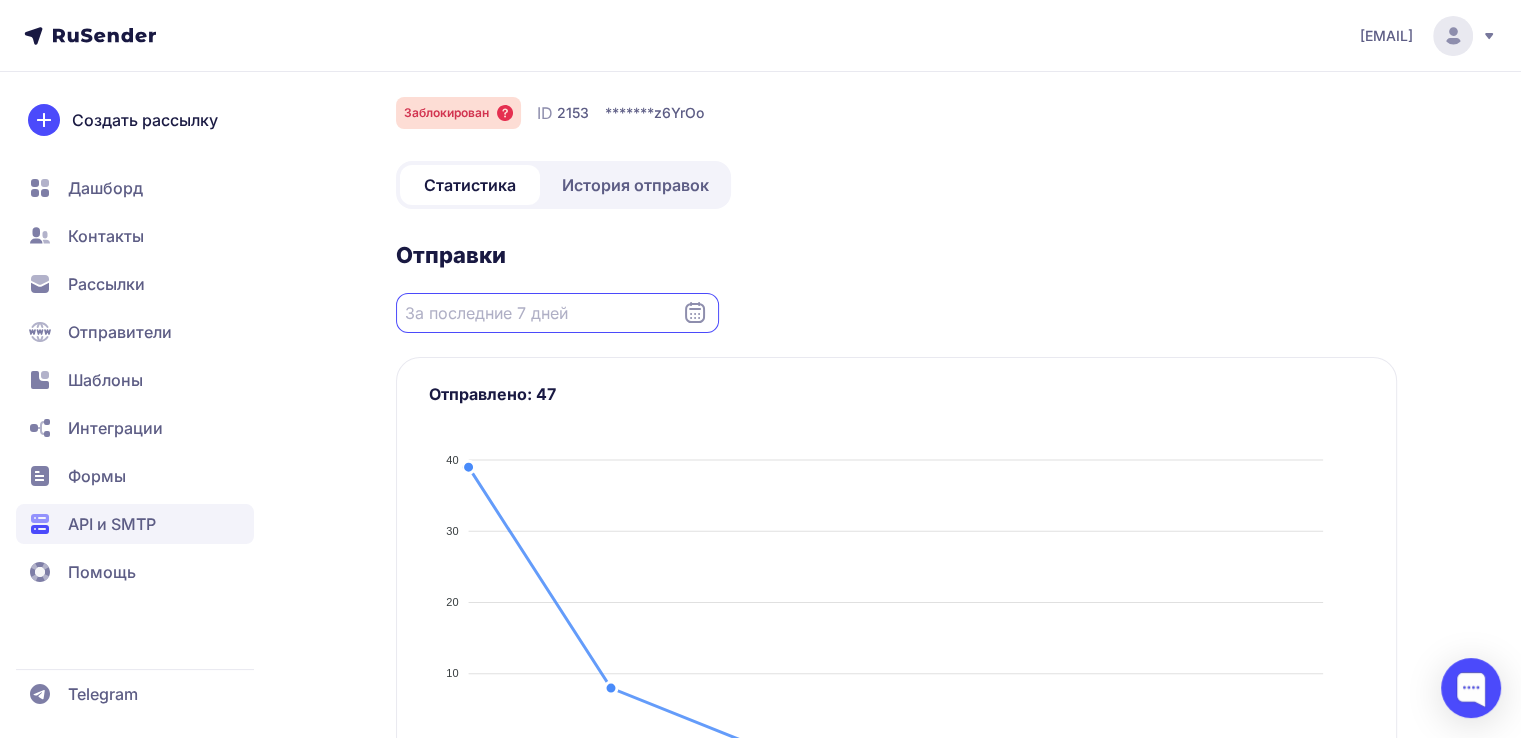 click at bounding box center [557, 313] 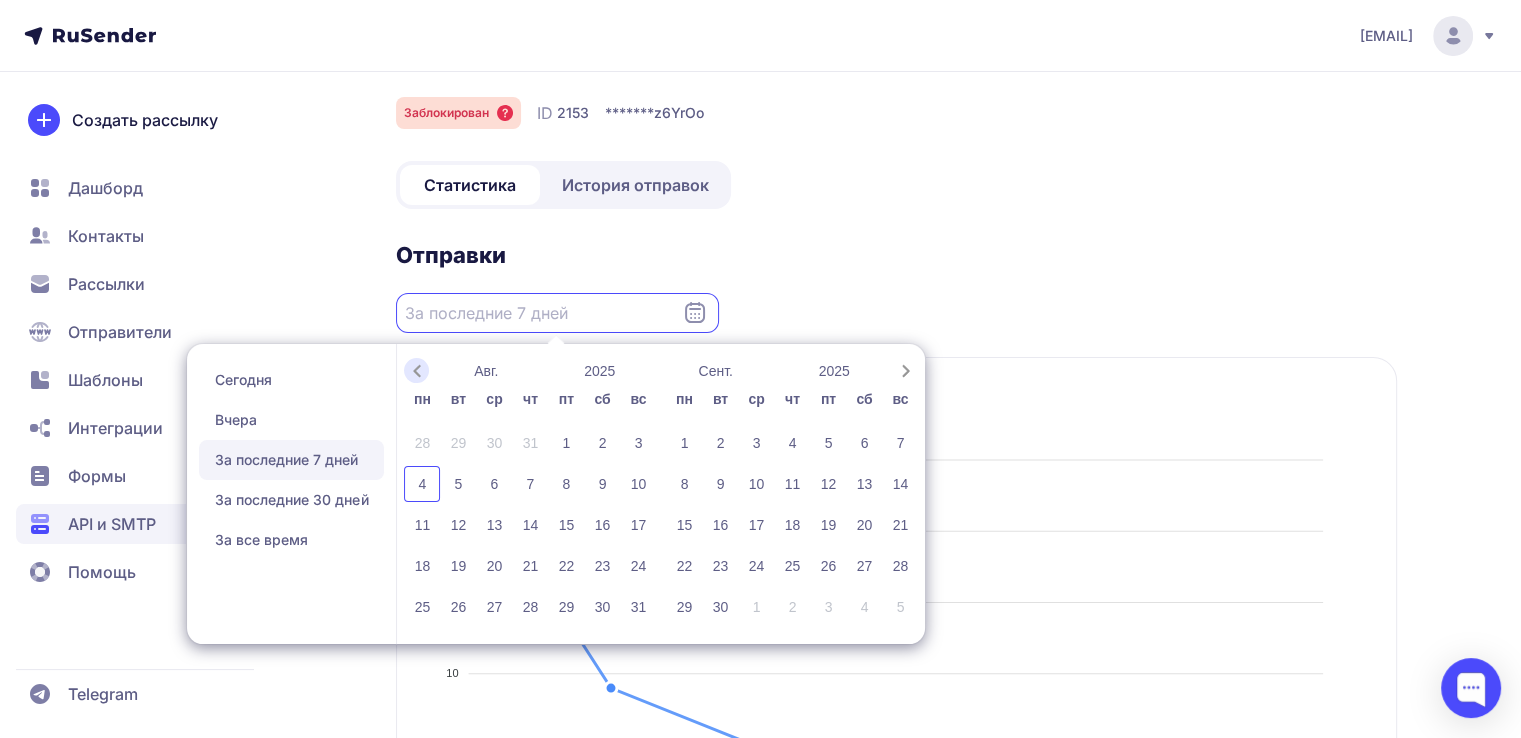 click 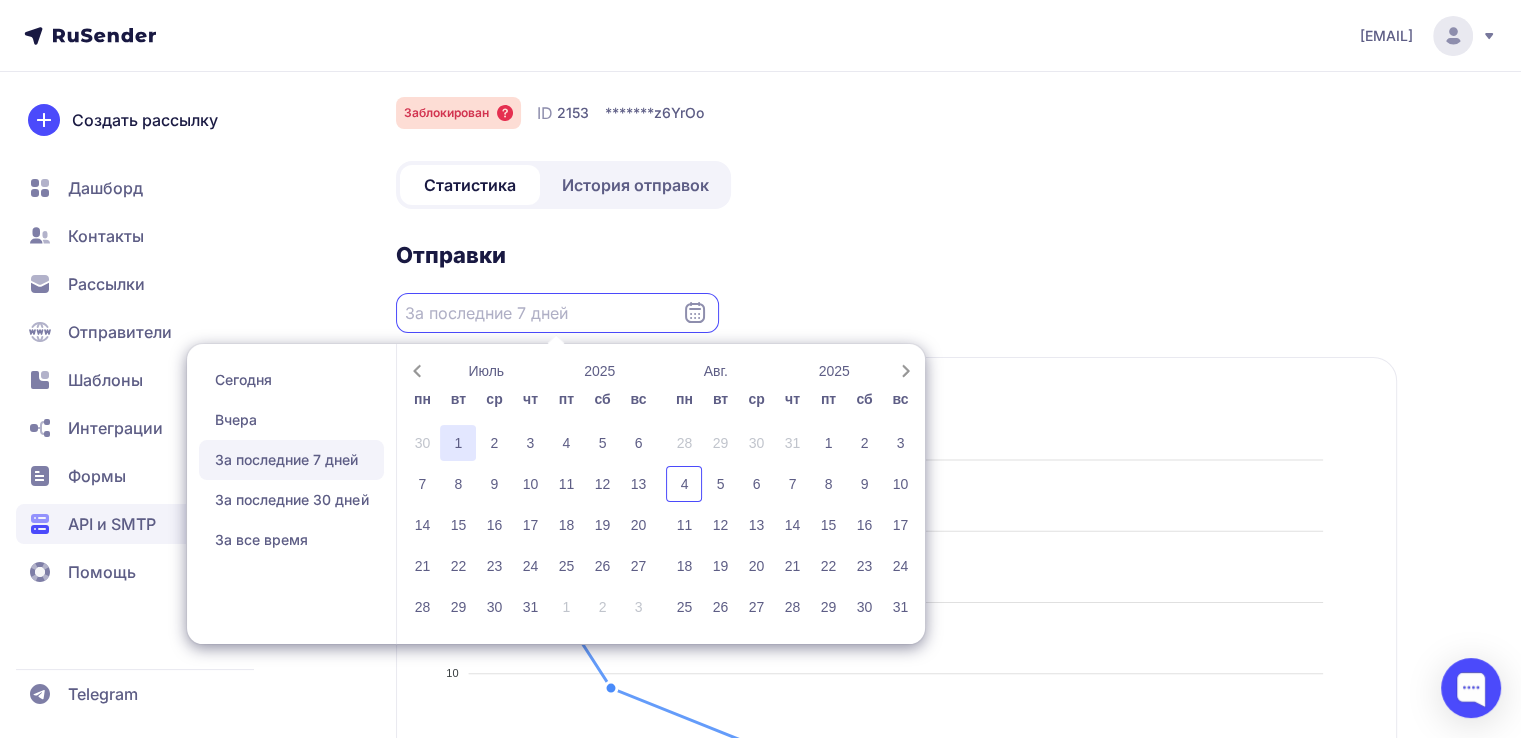 click on "1" at bounding box center [458, 443] 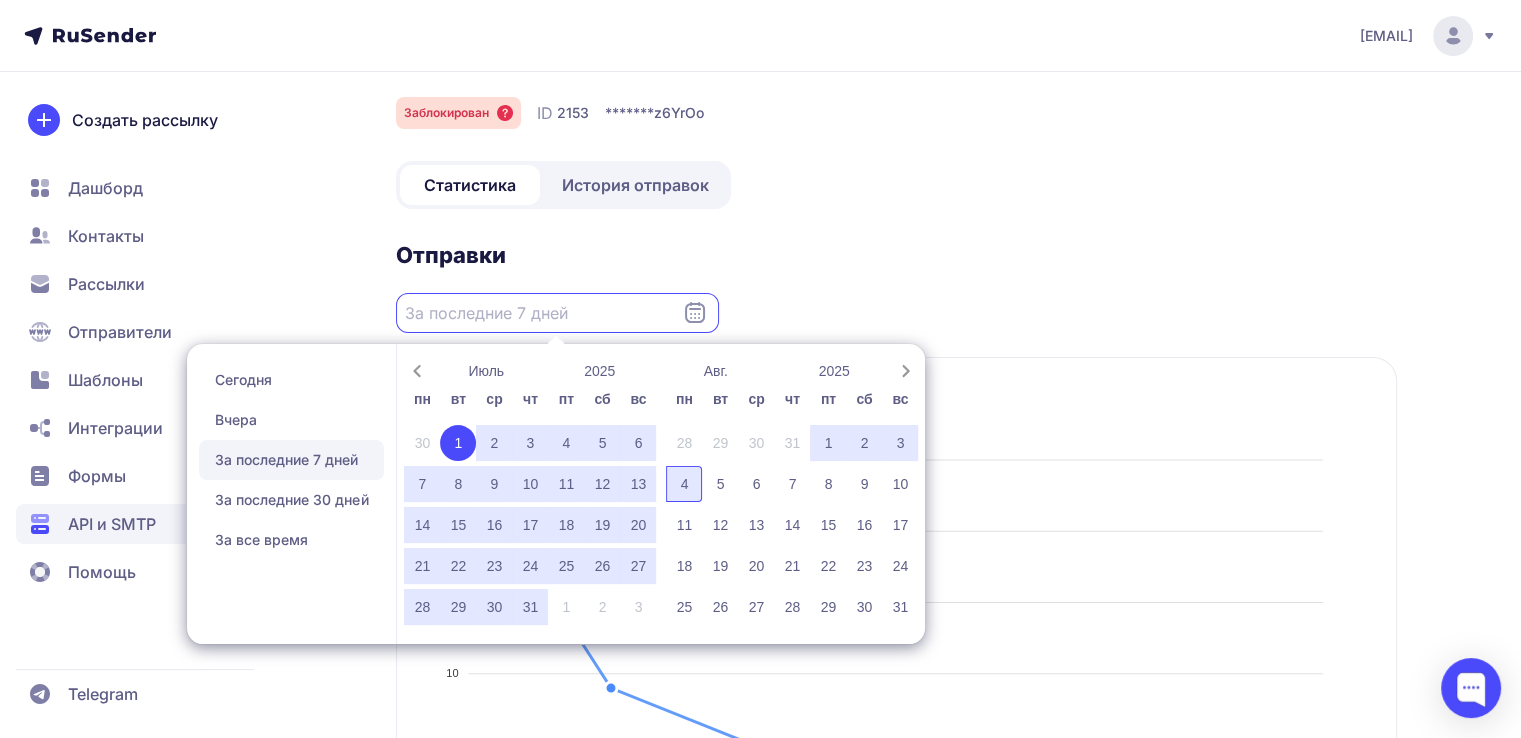 click on "4" at bounding box center [684, 484] 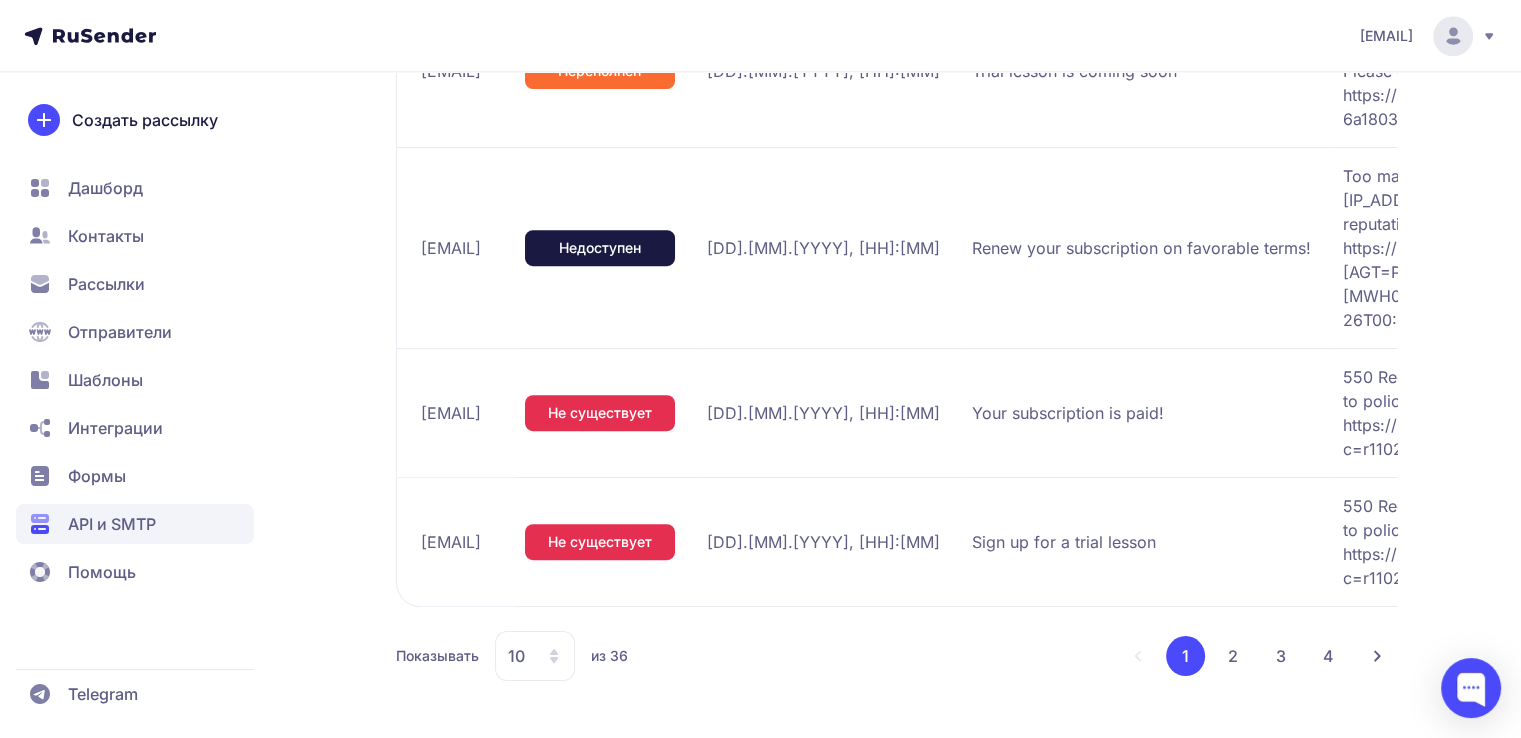 scroll, scrollTop: 2461, scrollLeft: 0, axis: vertical 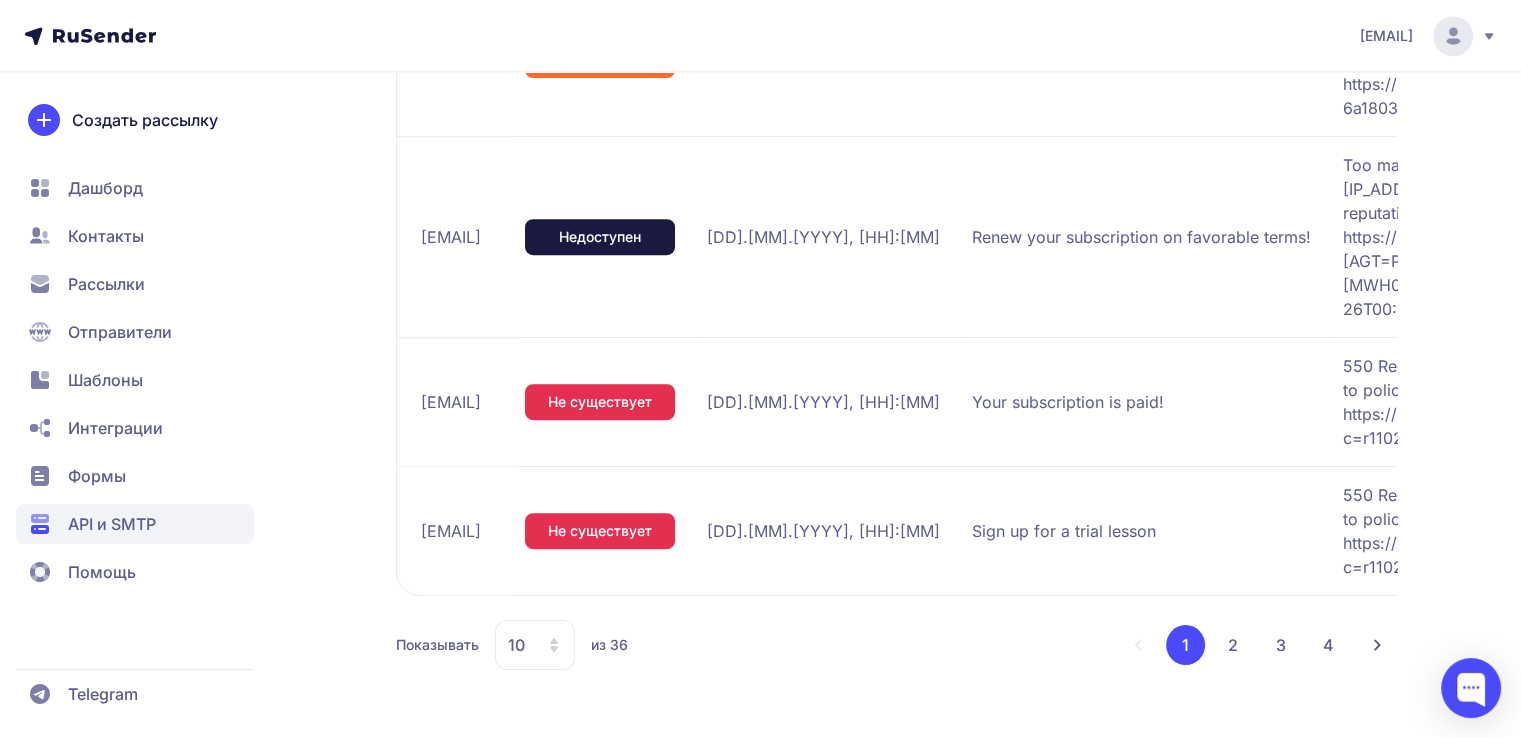 click on "2" at bounding box center (1233, 645) 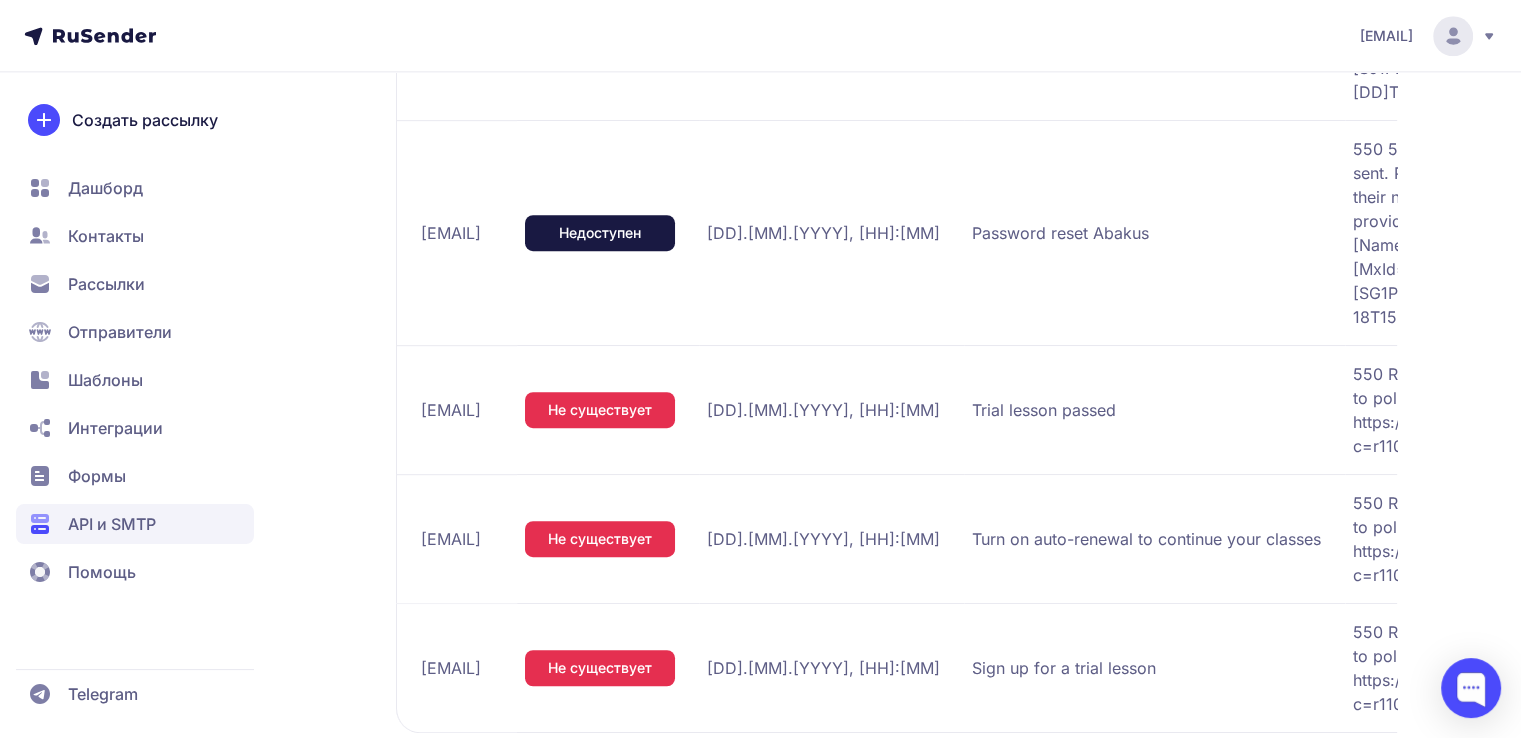scroll, scrollTop: 2749, scrollLeft: 0, axis: vertical 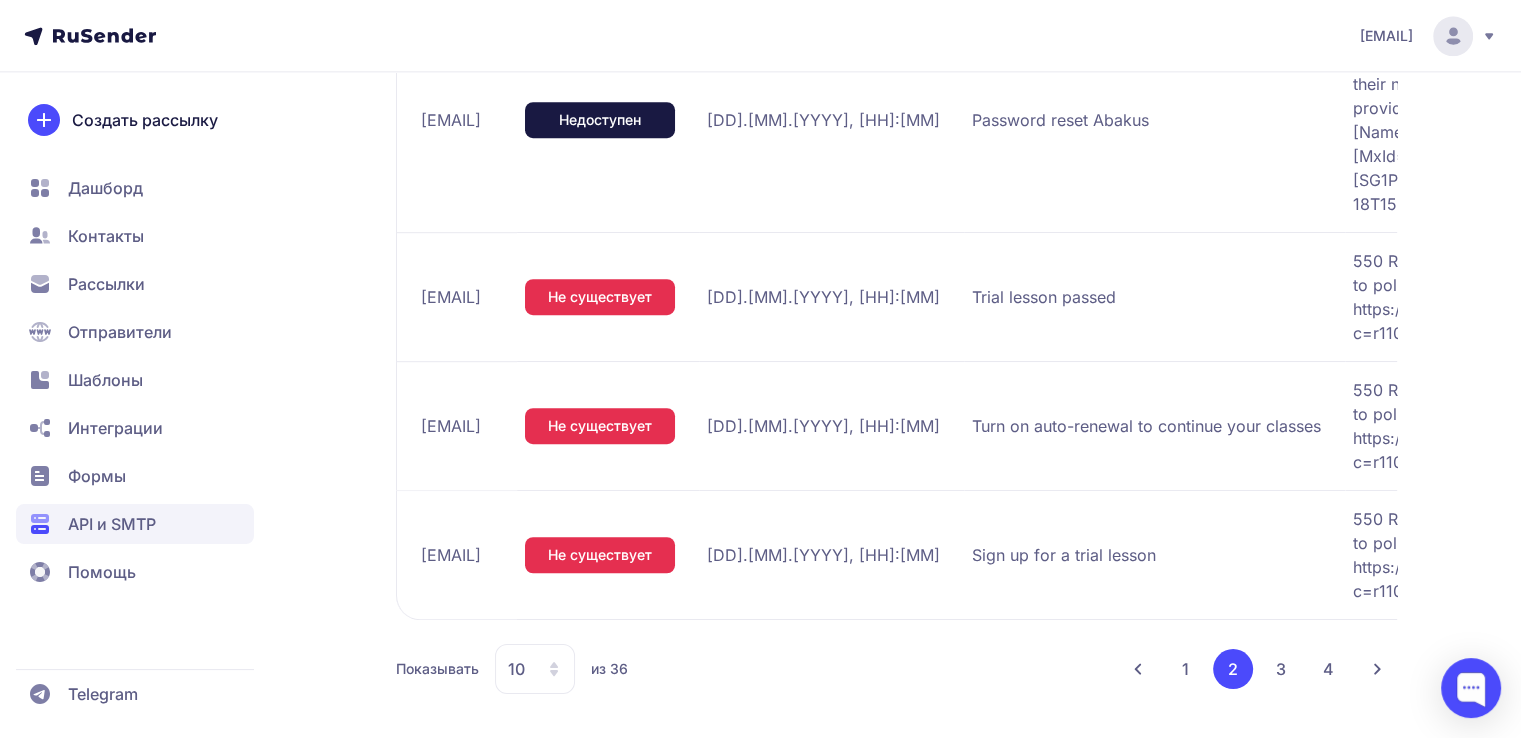 click on "3" at bounding box center [1281, 669] 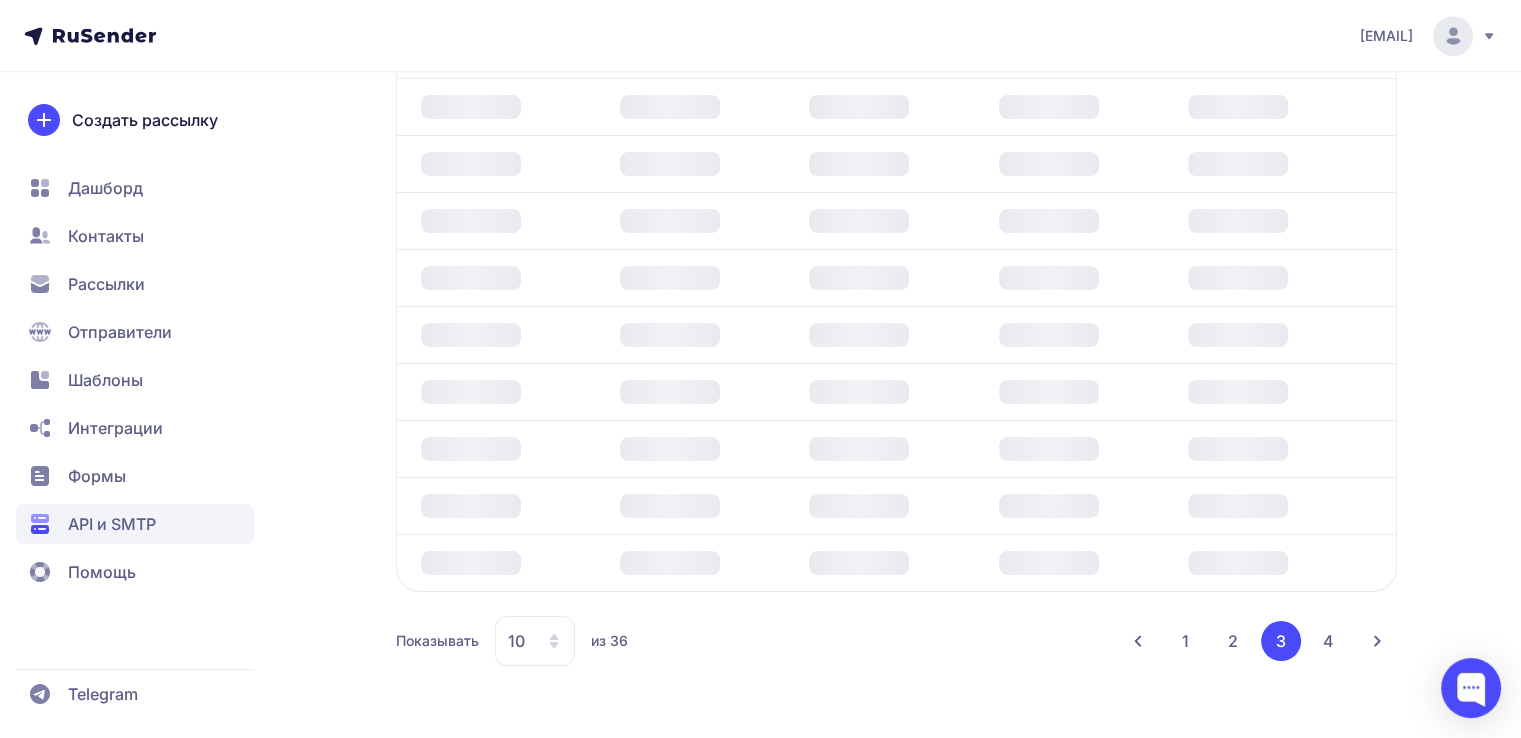 scroll, scrollTop: 1621, scrollLeft: 0, axis: vertical 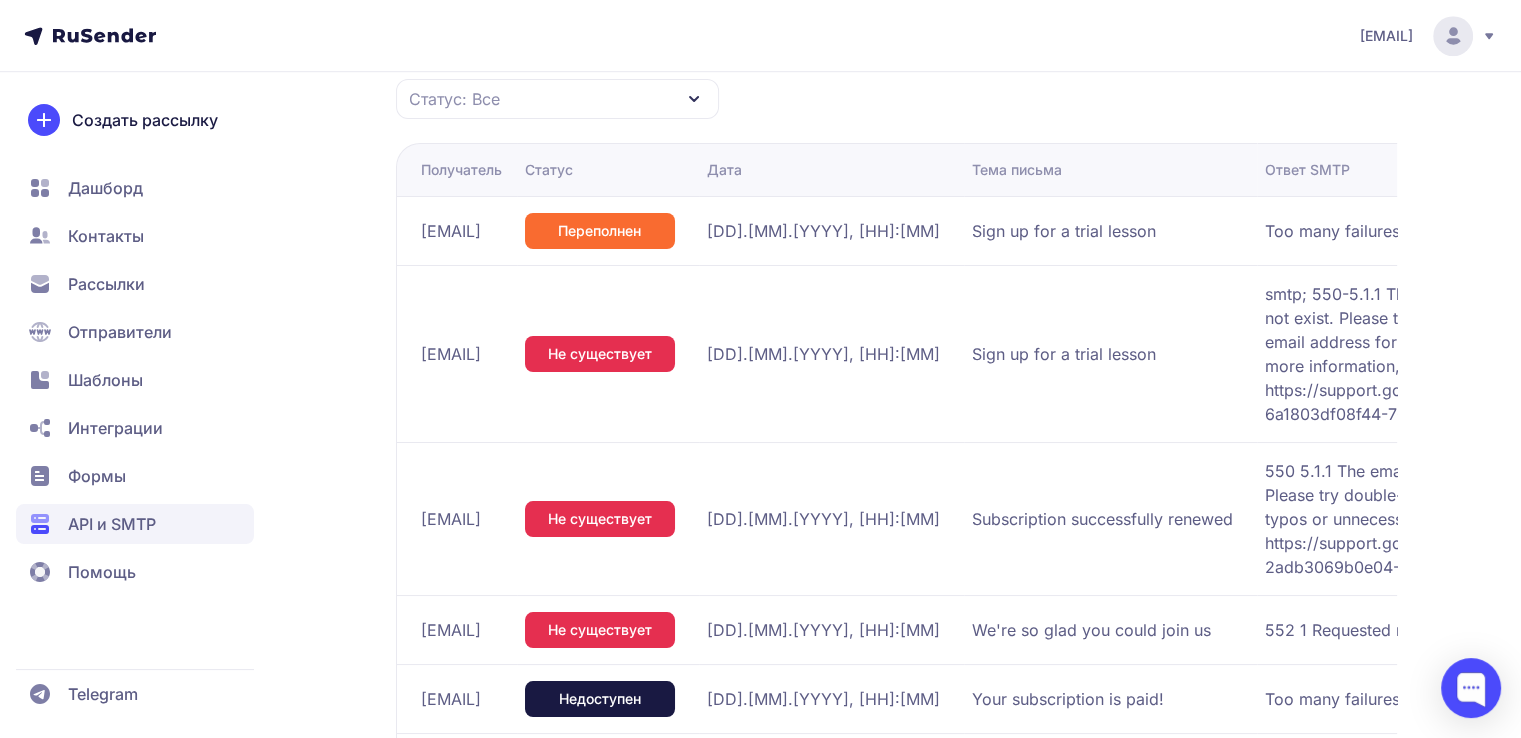 click on "Статус: Все" at bounding box center (896, 99) 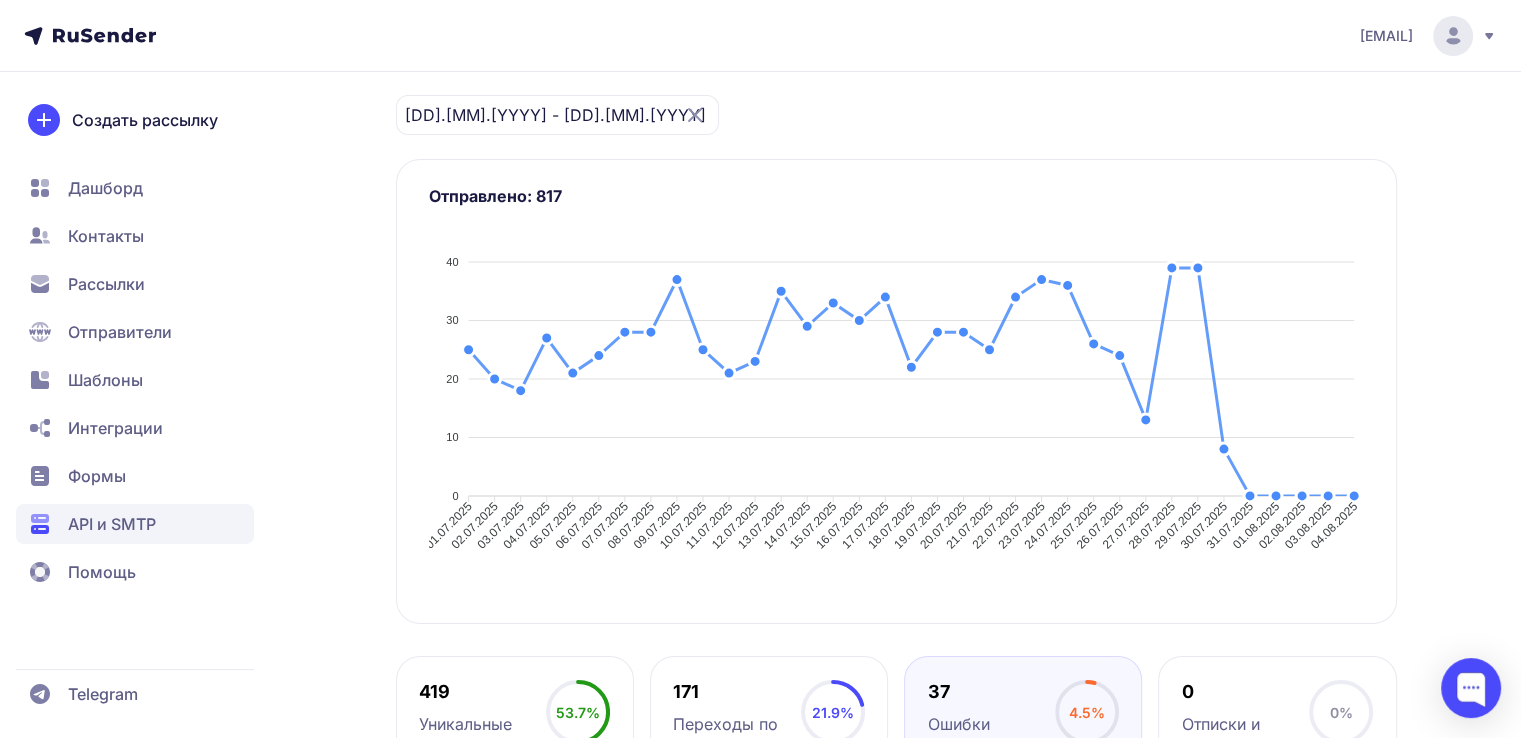 scroll, scrollTop: 242, scrollLeft: 0, axis: vertical 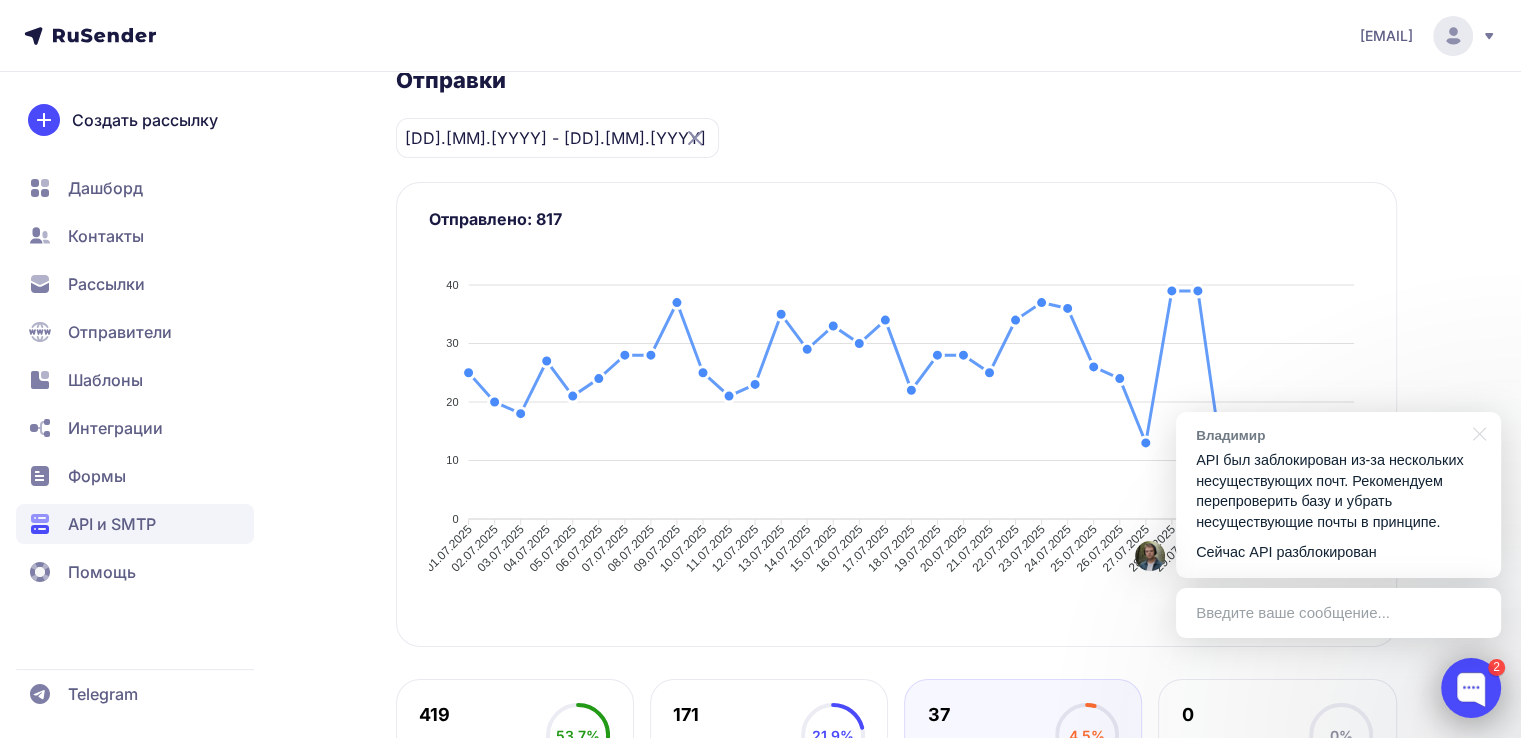 click at bounding box center (1471, 688) 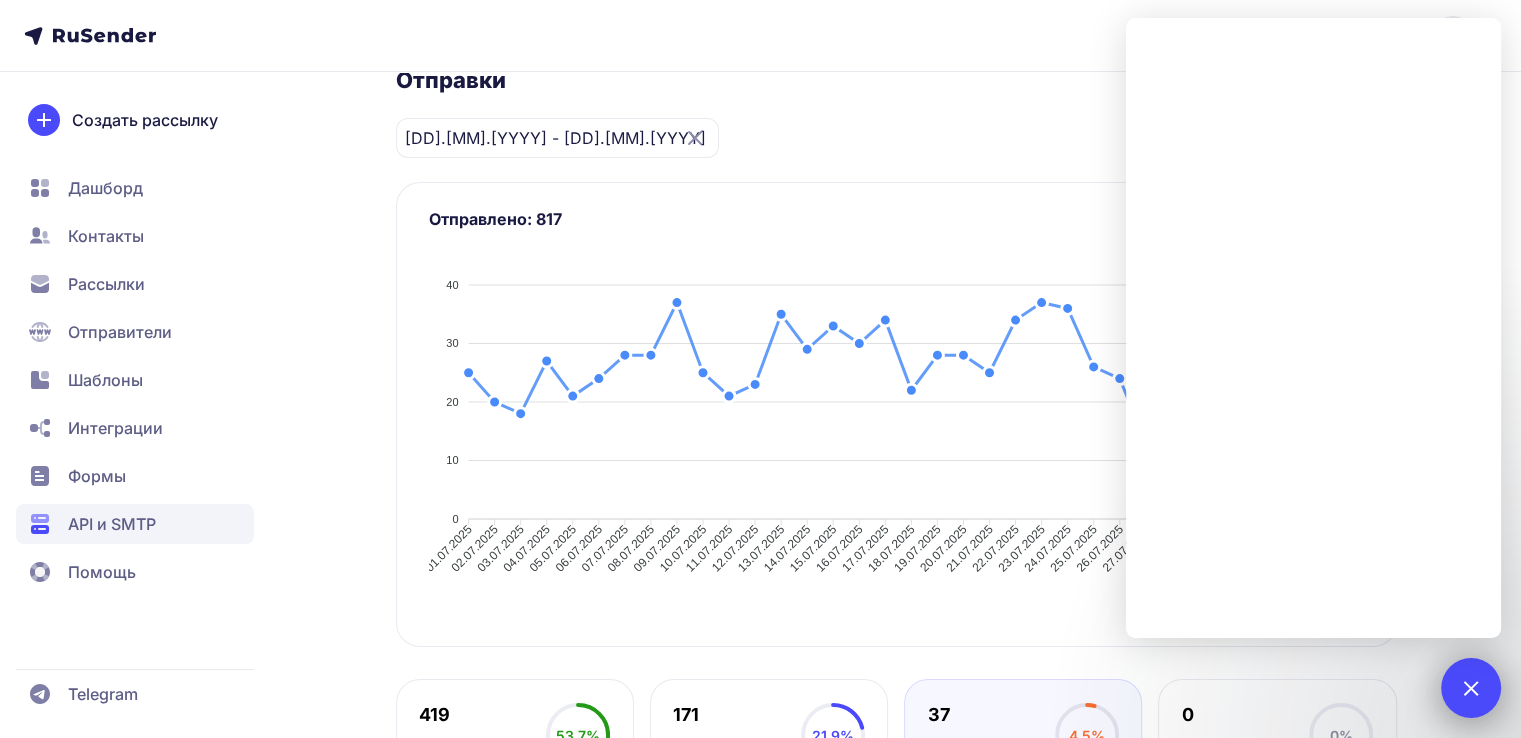 click at bounding box center [1470, 687] 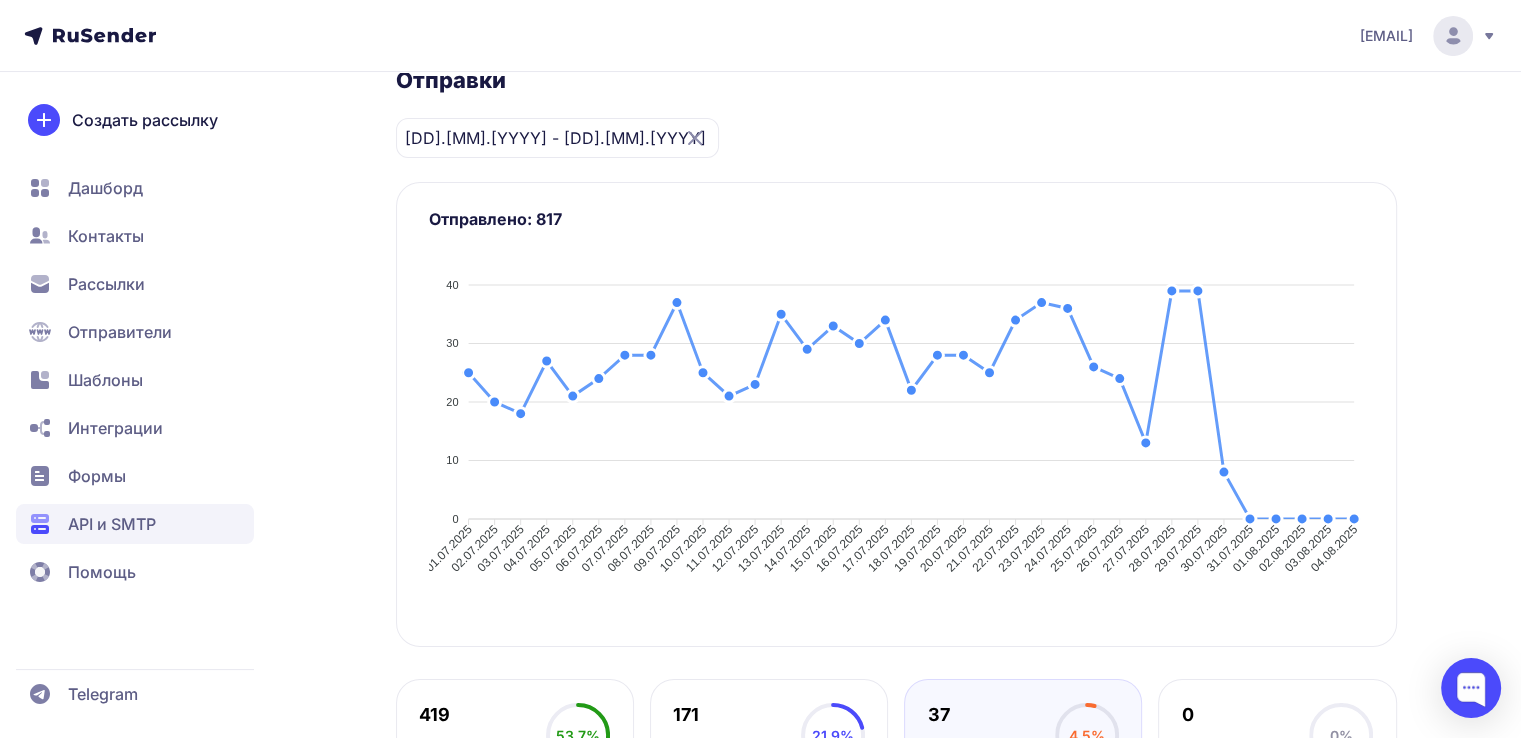 click on "Отправители: Все 01.07.2025 - 04.08.2025" at bounding box center [896, 138] 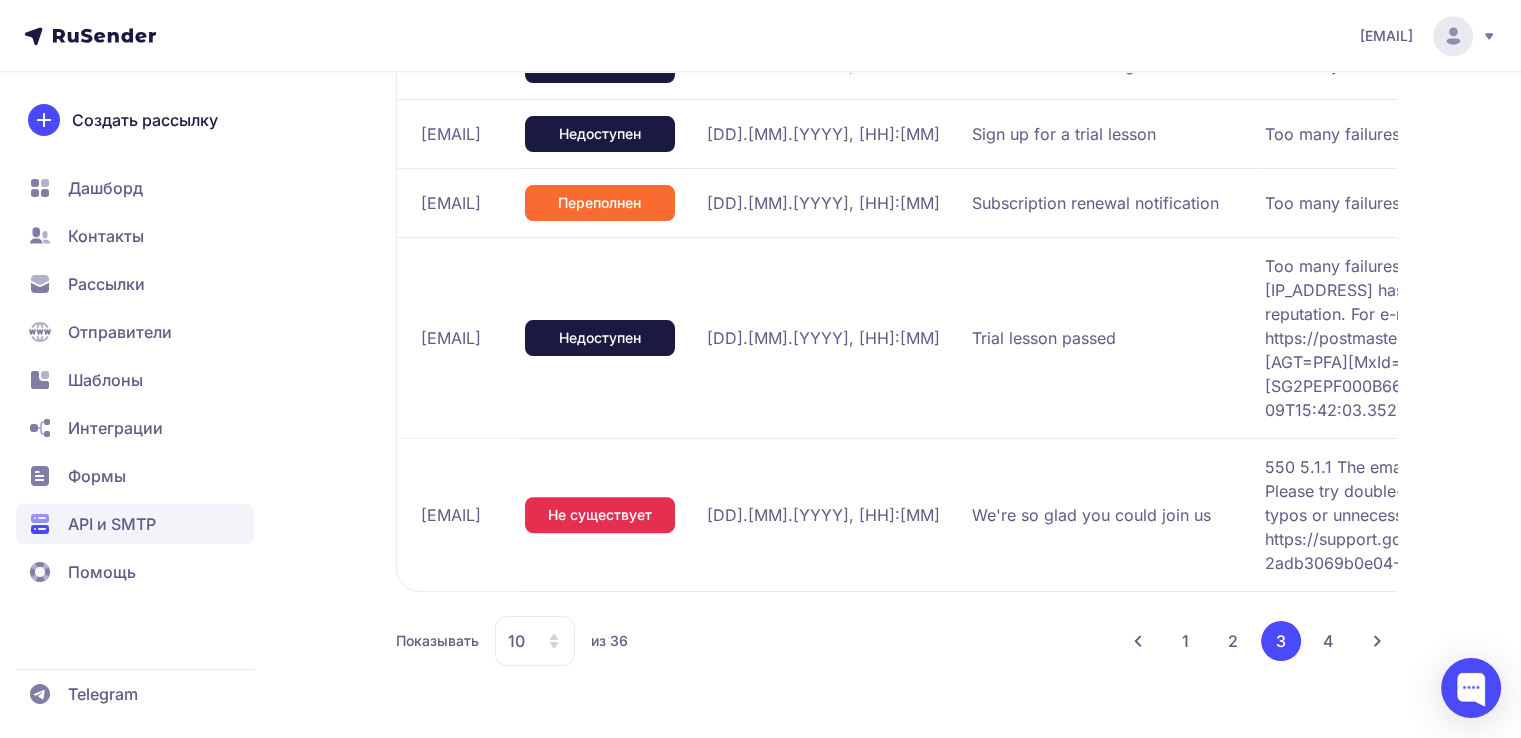 scroll, scrollTop: 2173, scrollLeft: 0, axis: vertical 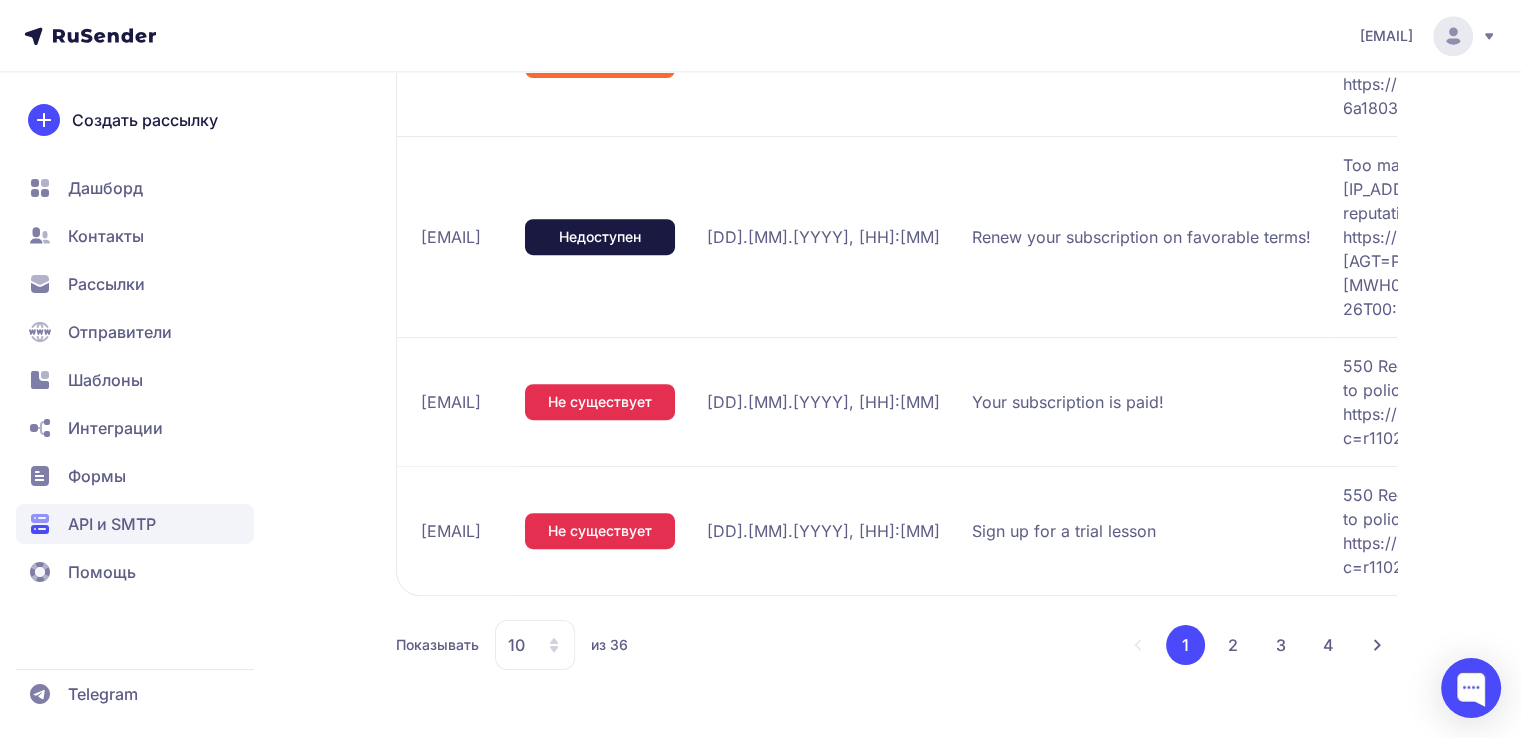 click on "4" at bounding box center [1329, 645] 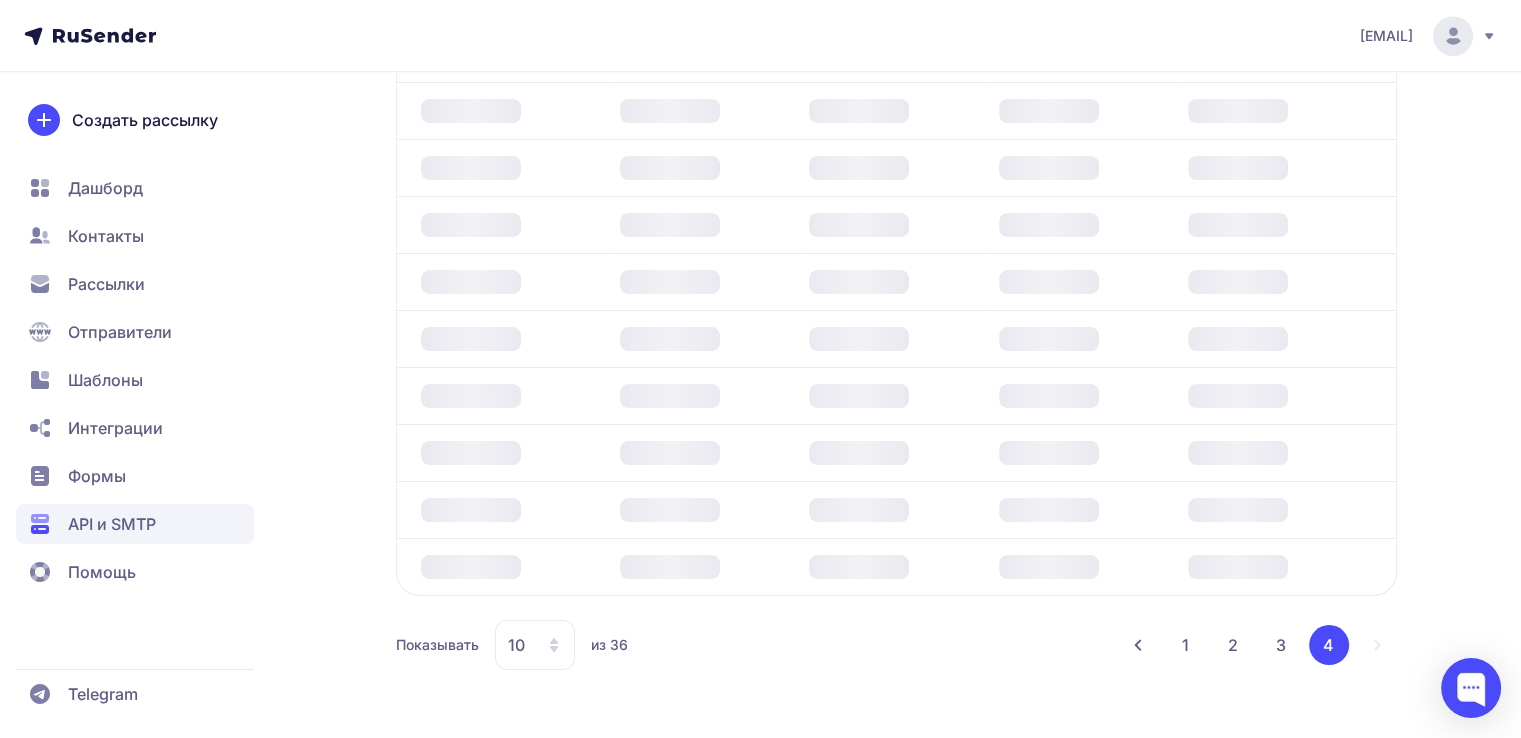 scroll, scrollTop: 2018, scrollLeft: 0, axis: vertical 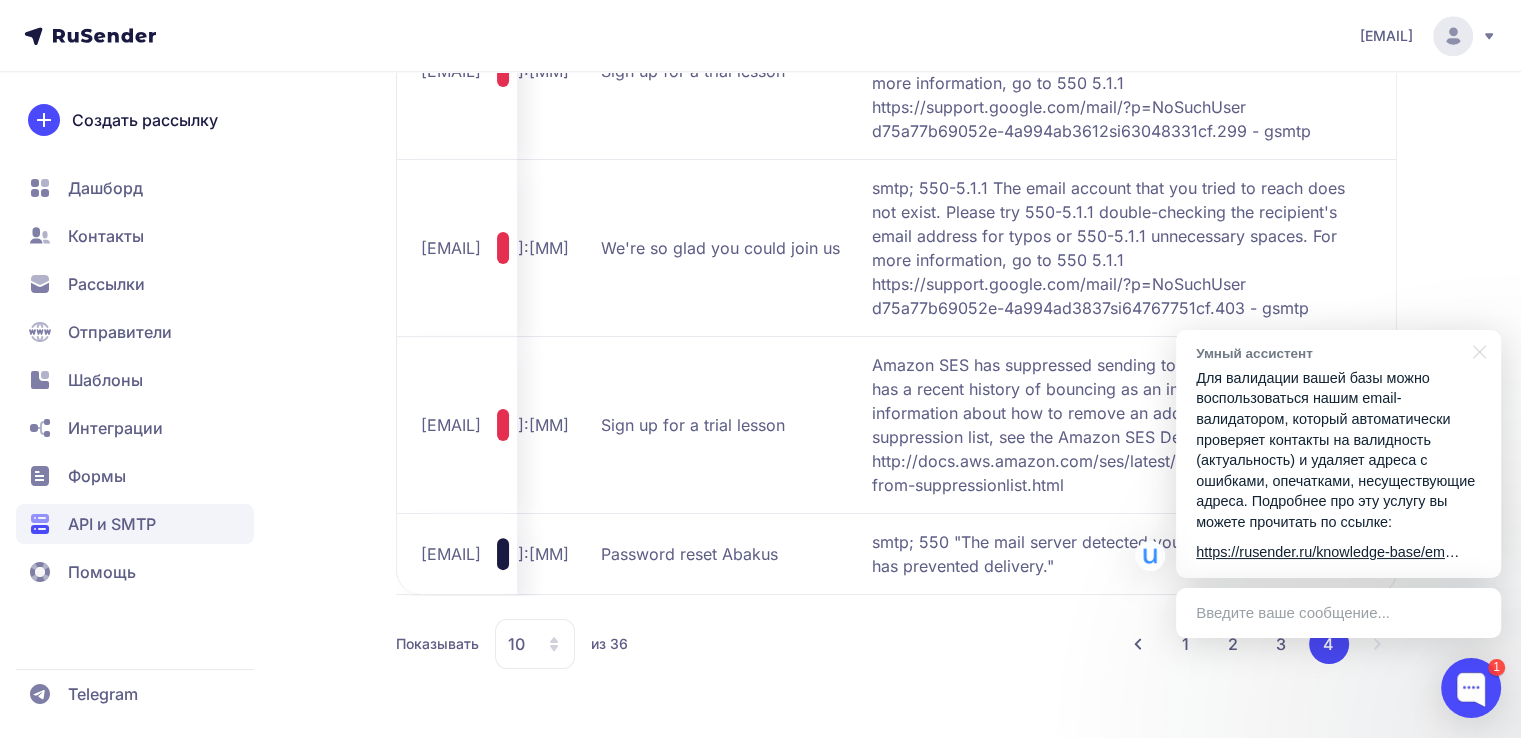 click on "Для валидации вашей базы можно воспользоваться нашим email-валидатором, который автоматически проверяет контакты на валидность (актуальность) и удаляет адреса с ошибками, опечатками, несуществующие адреса. Подробнее про эту услугу вы можете прочитать по ссылке:" at bounding box center (1338, 450) 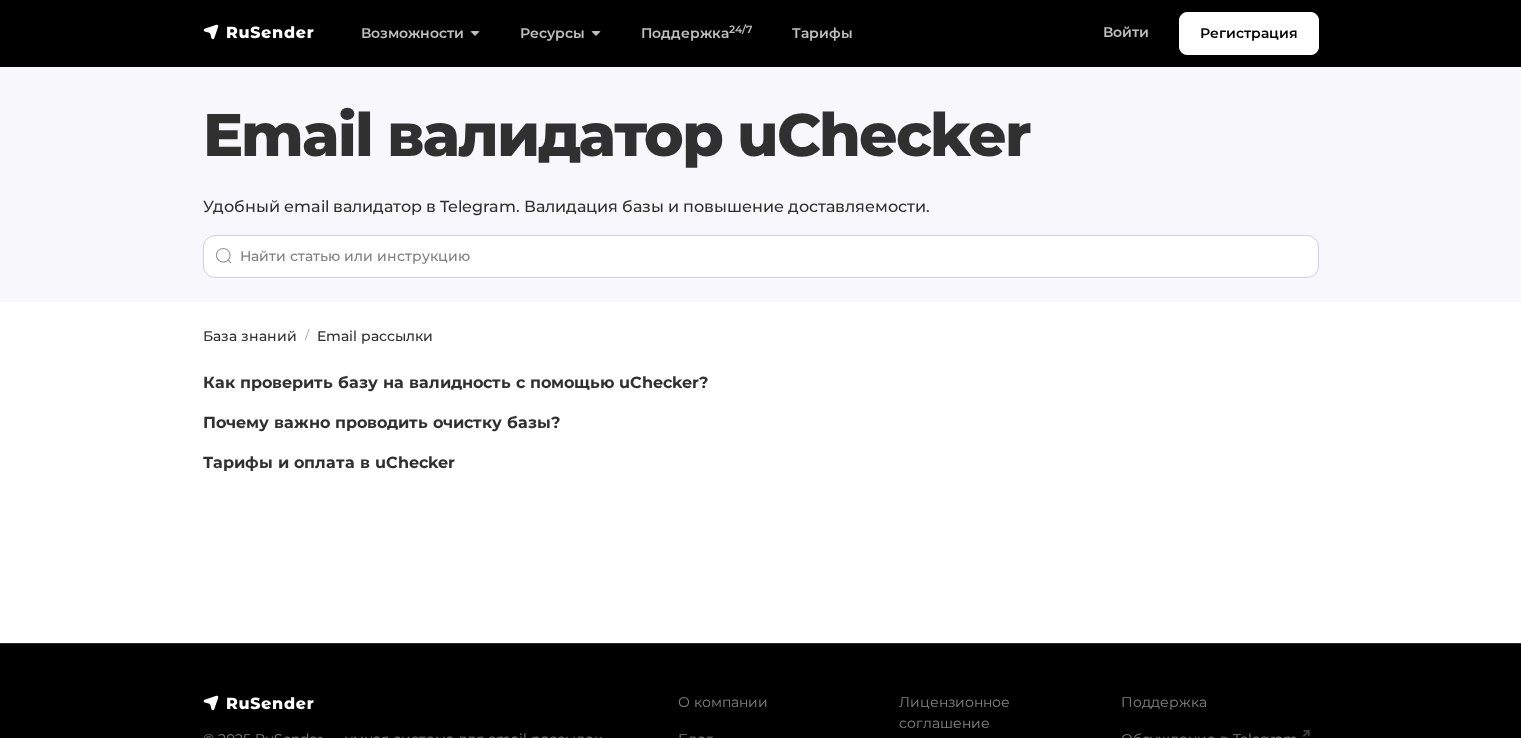 scroll, scrollTop: 0, scrollLeft: 0, axis: both 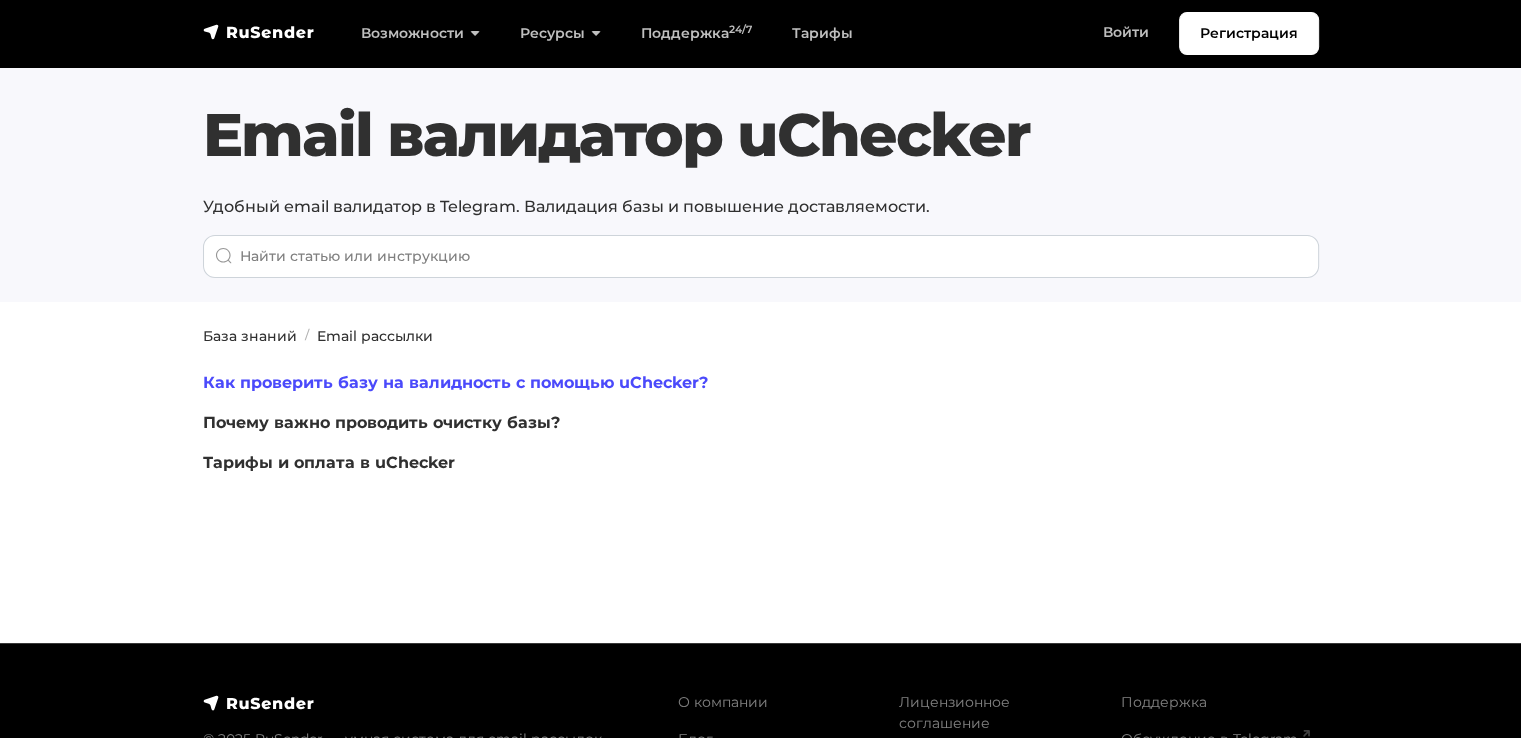 click on "Как проверить базу на валидность с помощью uChecker?" at bounding box center [455, 382] 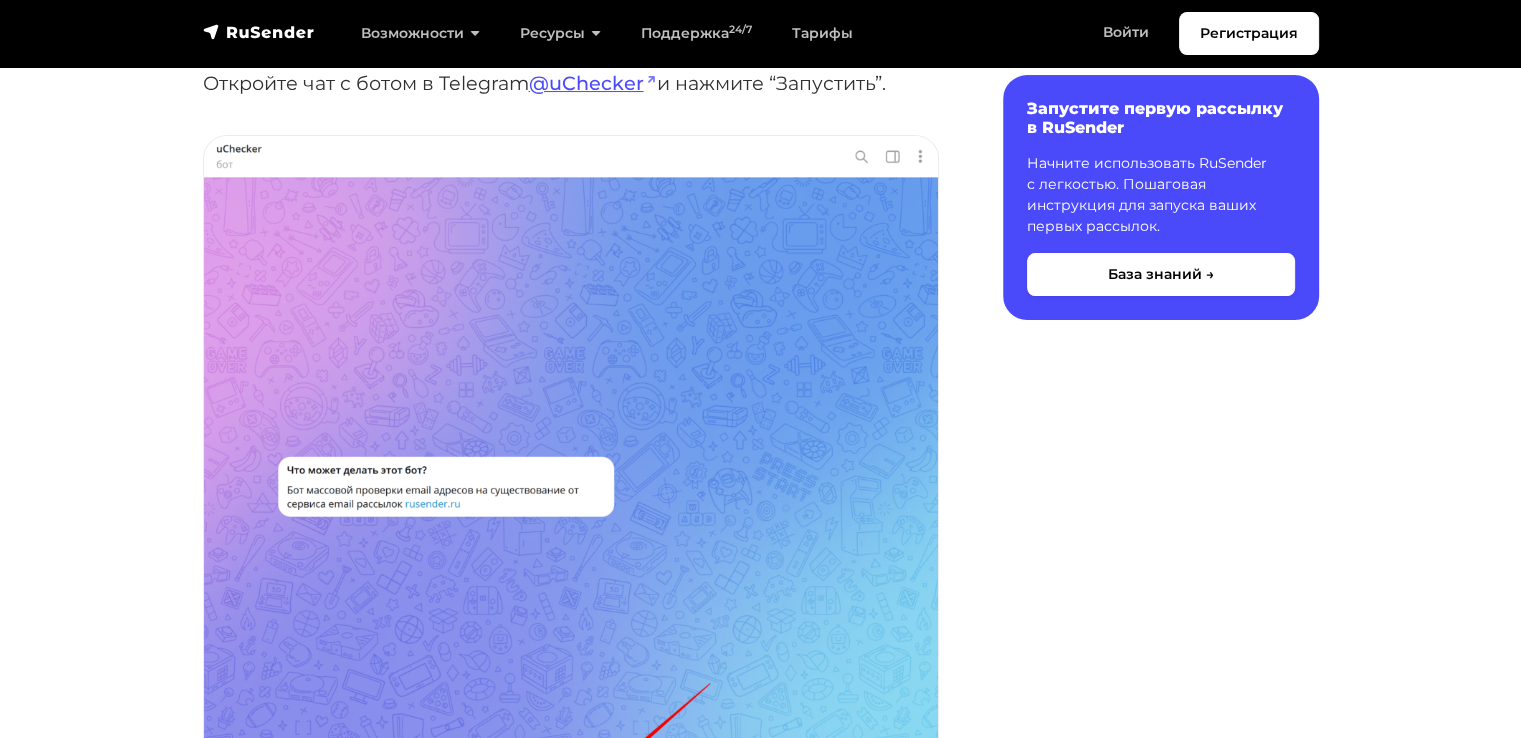 scroll, scrollTop: 0, scrollLeft: 0, axis: both 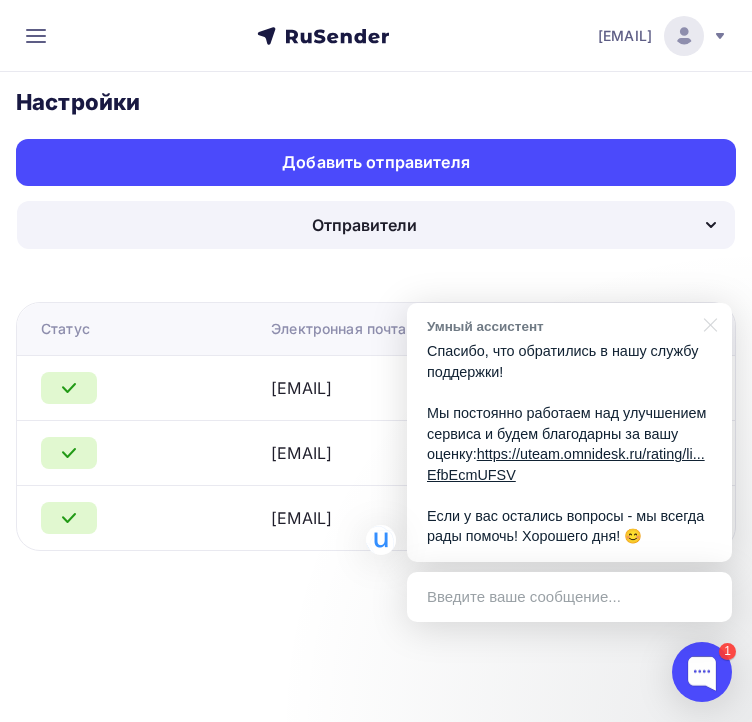 click 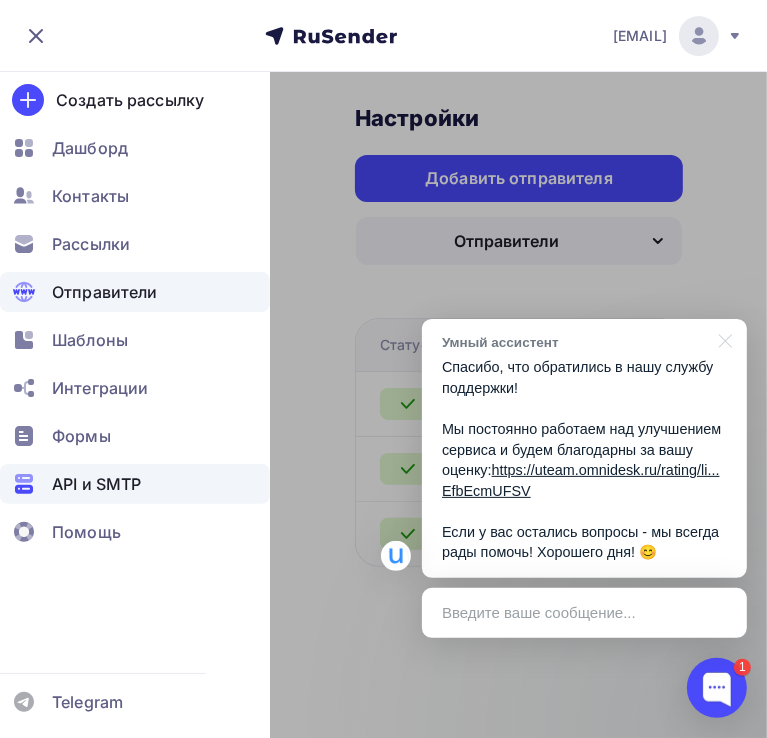 click on "API и SMTP" at bounding box center (135, 484) 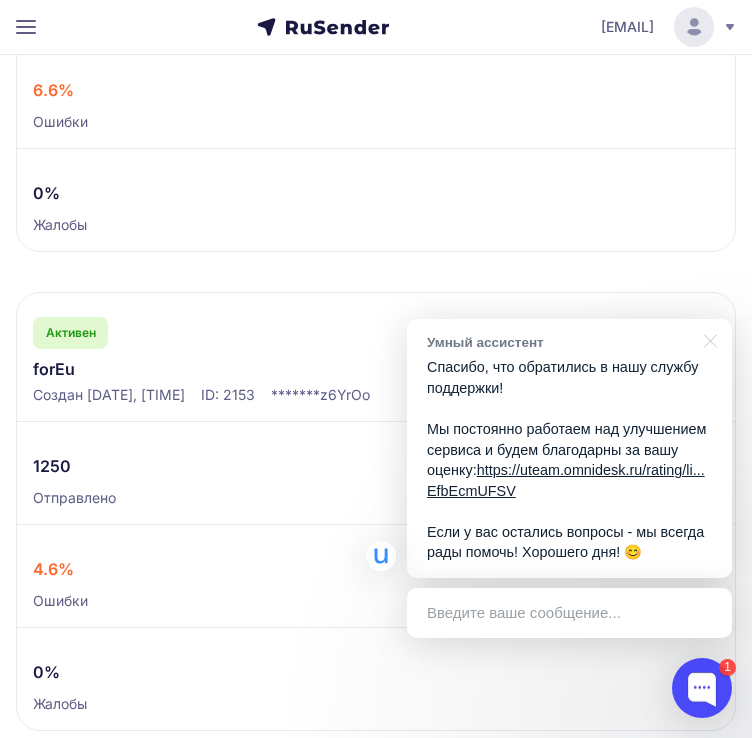 scroll, scrollTop: 714, scrollLeft: 0, axis: vertical 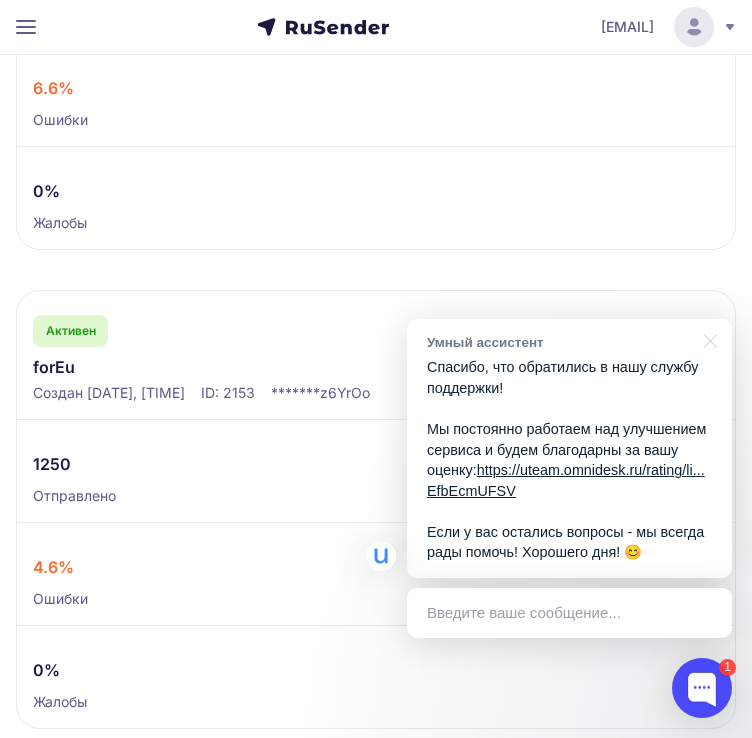 click on "forEu" at bounding box center (188, 367) 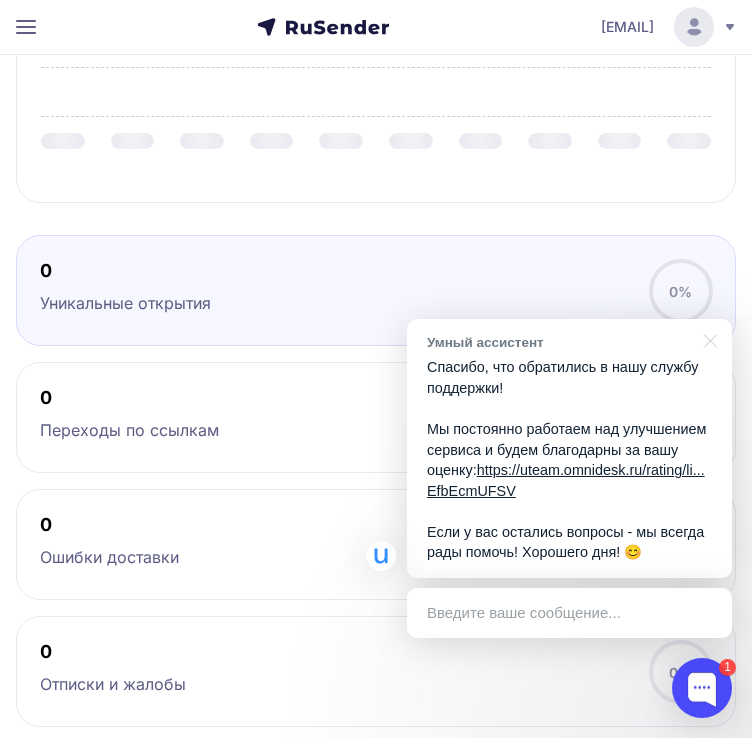 scroll, scrollTop: 0, scrollLeft: 0, axis: both 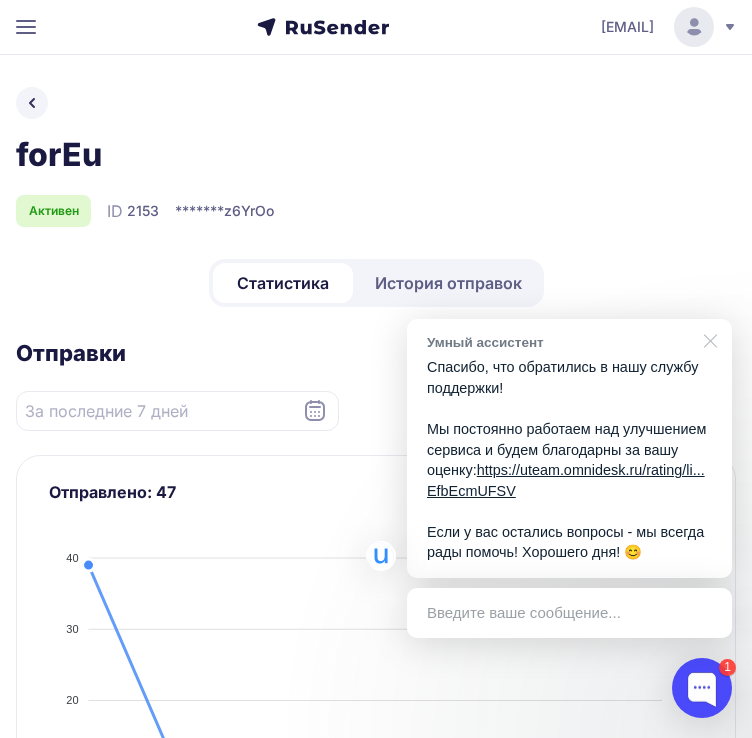 click at bounding box center [707, 339] 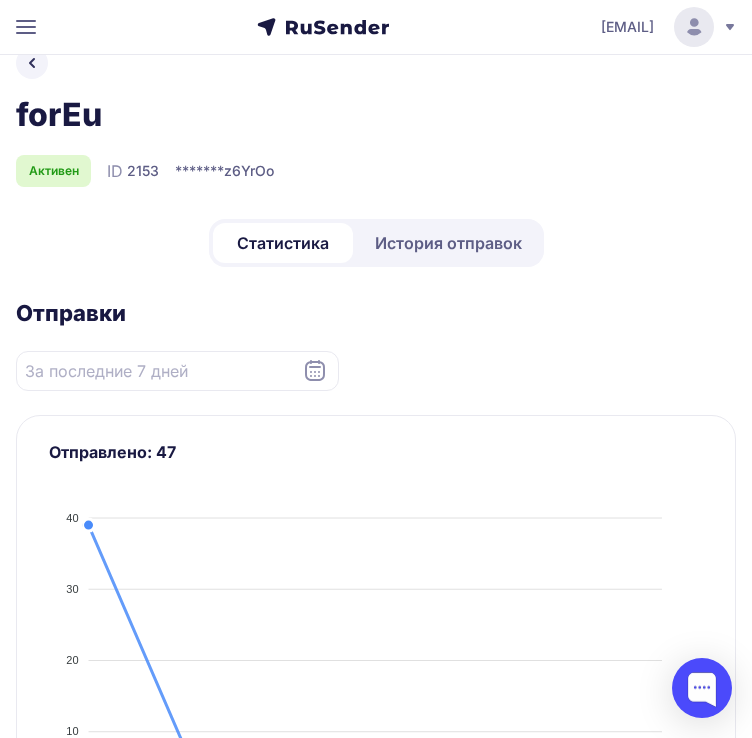 scroll, scrollTop: 0, scrollLeft: 0, axis: both 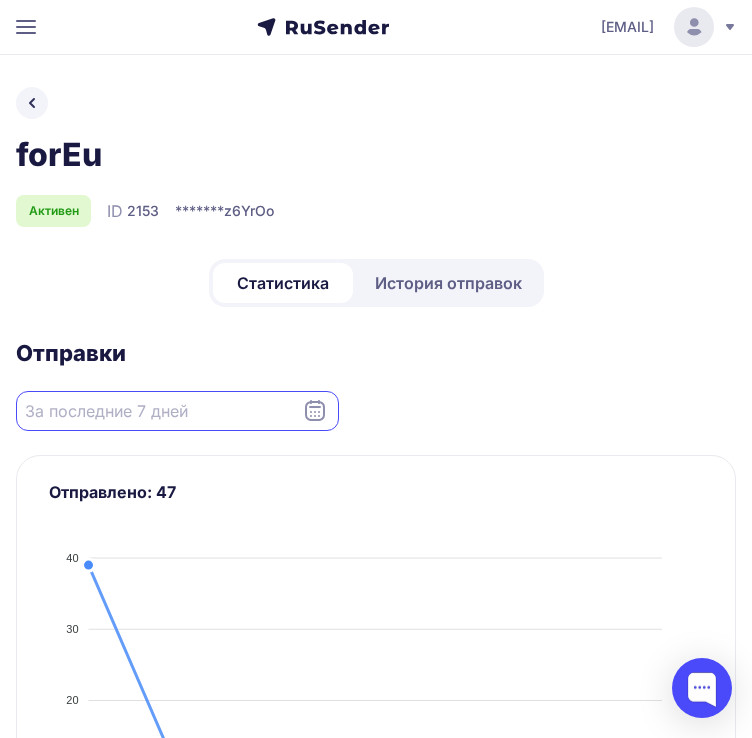 click at bounding box center (177, 411) 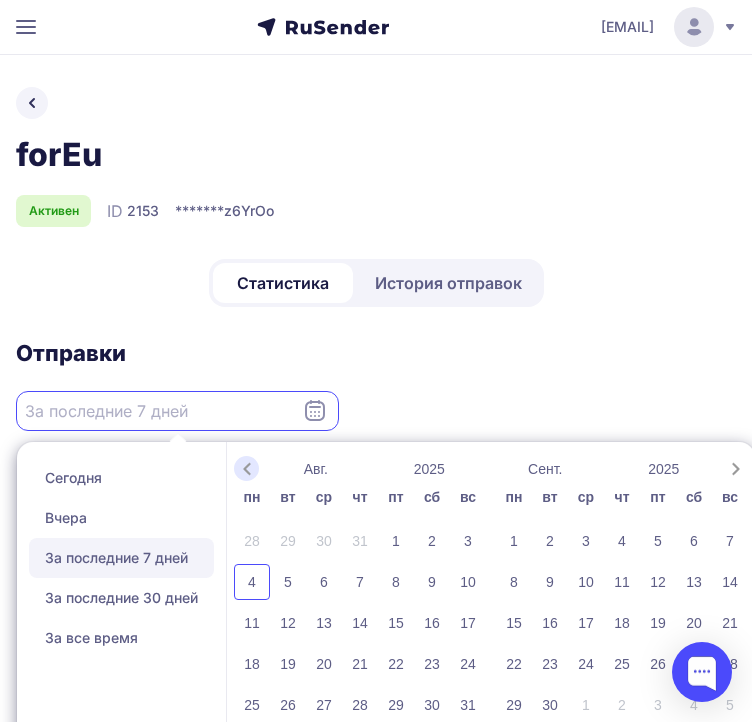 click 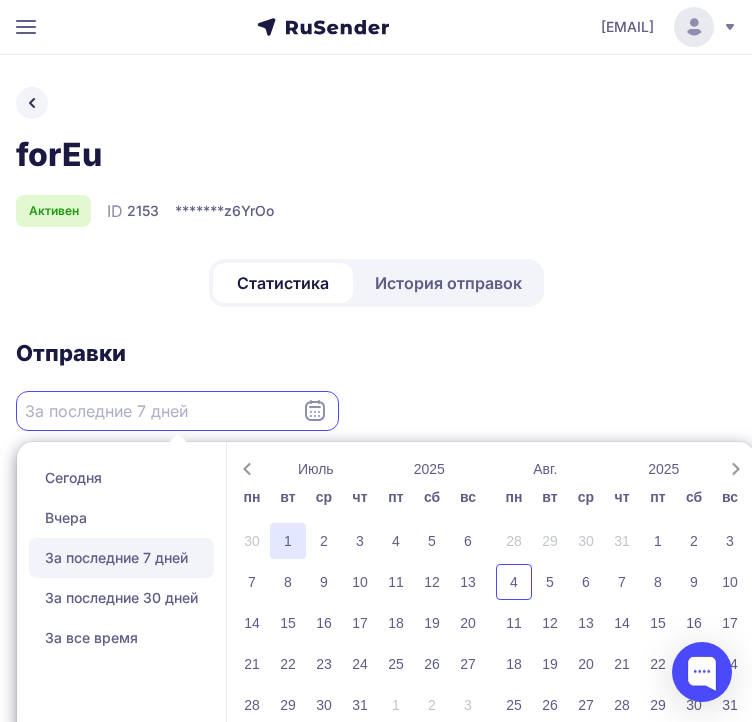 click on "1" at bounding box center [288, 541] 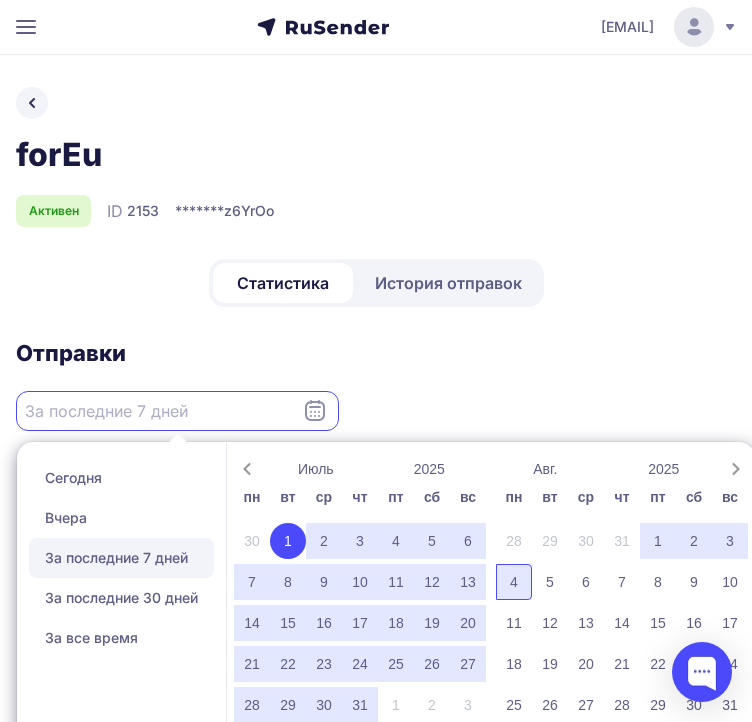 click on "4" at bounding box center (514, 582) 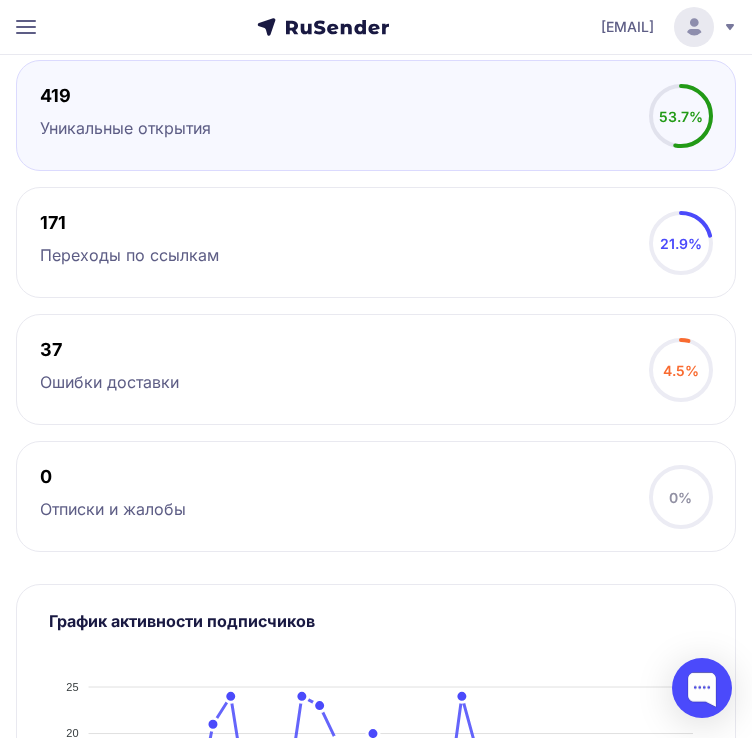 scroll, scrollTop: 883, scrollLeft: 0, axis: vertical 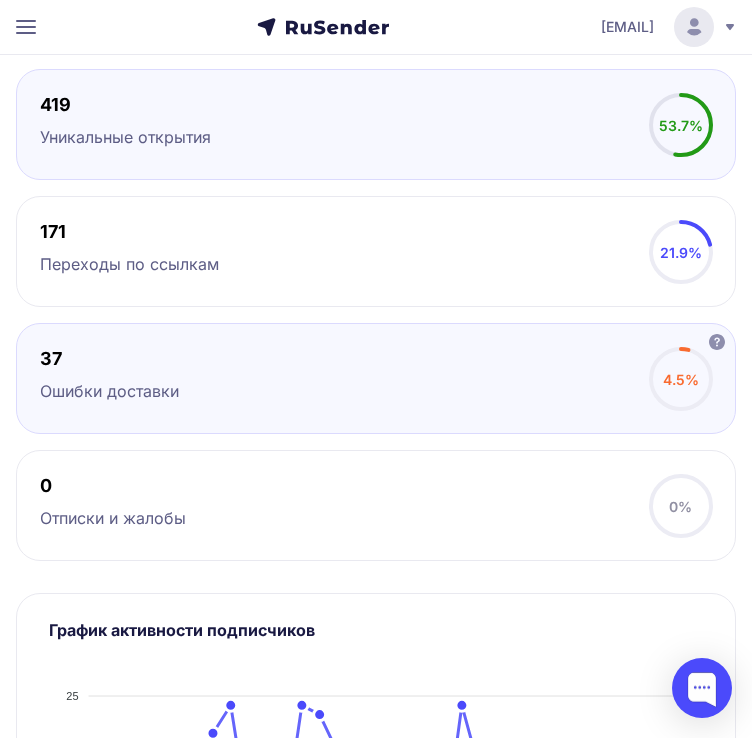 click on "Ошибки доставки" at bounding box center [109, 391] 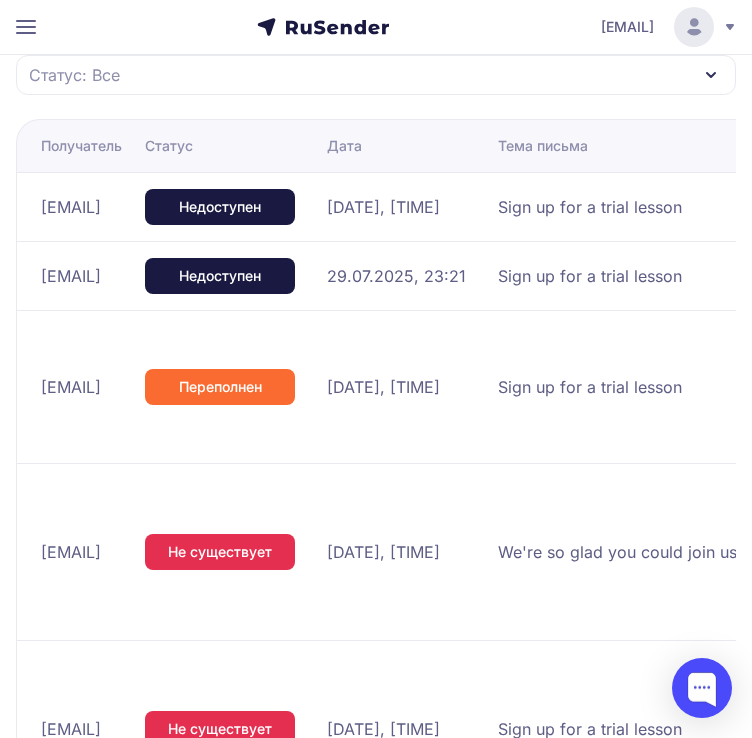 scroll, scrollTop: 1840, scrollLeft: 0, axis: vertical 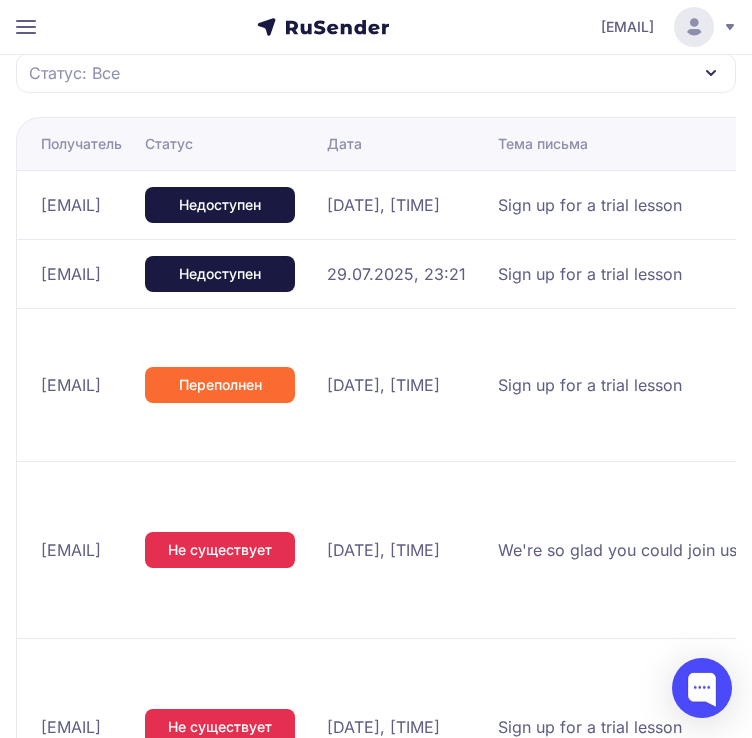 drag, startPoint x: 248, startPoint y: 204, endPoint x: 43, endPoint y: 208, distance: 205.03902 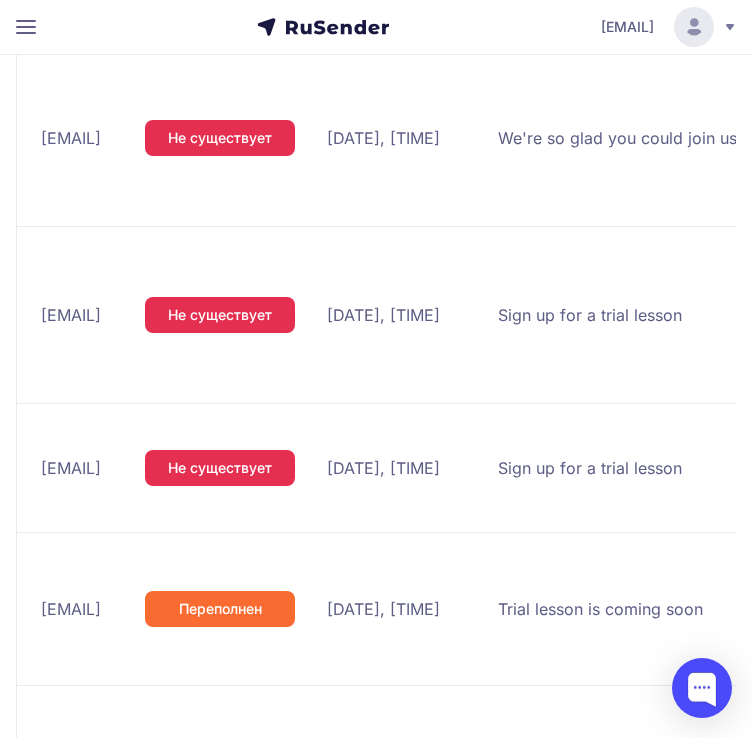 scroll, scrollTop: 2252, scrollLeft: 0, axis: vertical 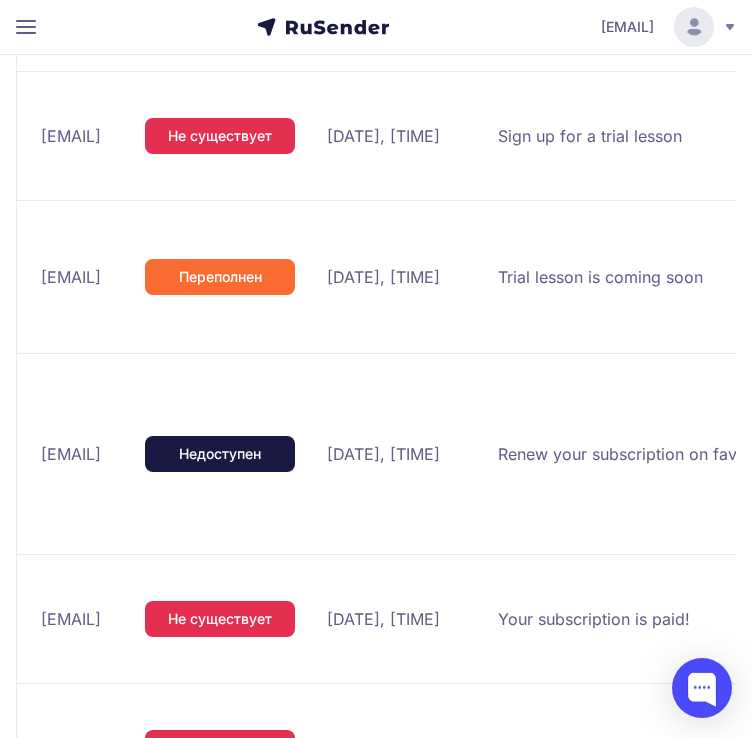 drag, startPoint x: 222, startPoint y: 294, endPoint x: 40, endPoint y: 301, distance: 182.13457 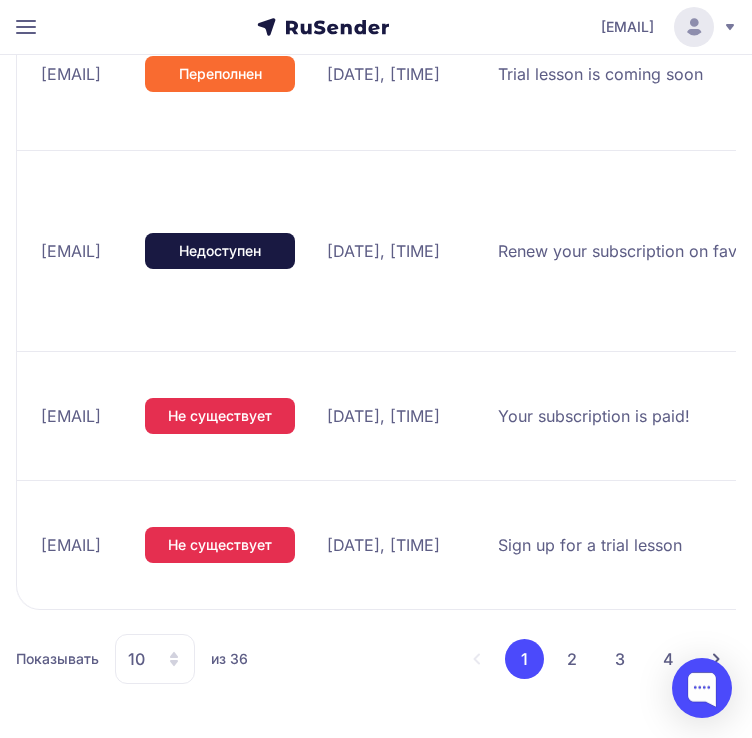 scroll, scrollTop: 2824, scrollLeft: 0, axis: vertical 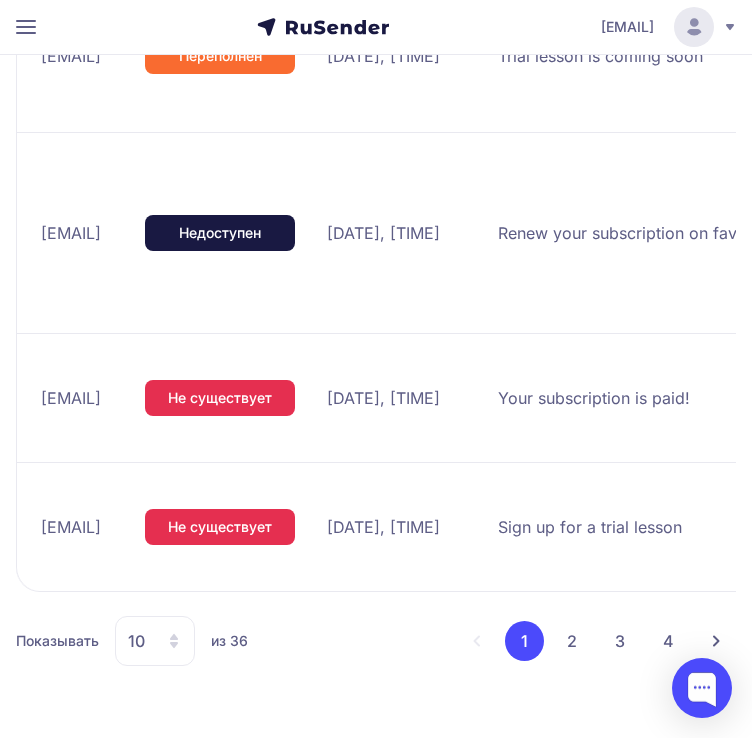 drag, startPoint x: 286, startPoint y: 233, endPoint x: 42, endPoint y: 235, distance: 244.0082 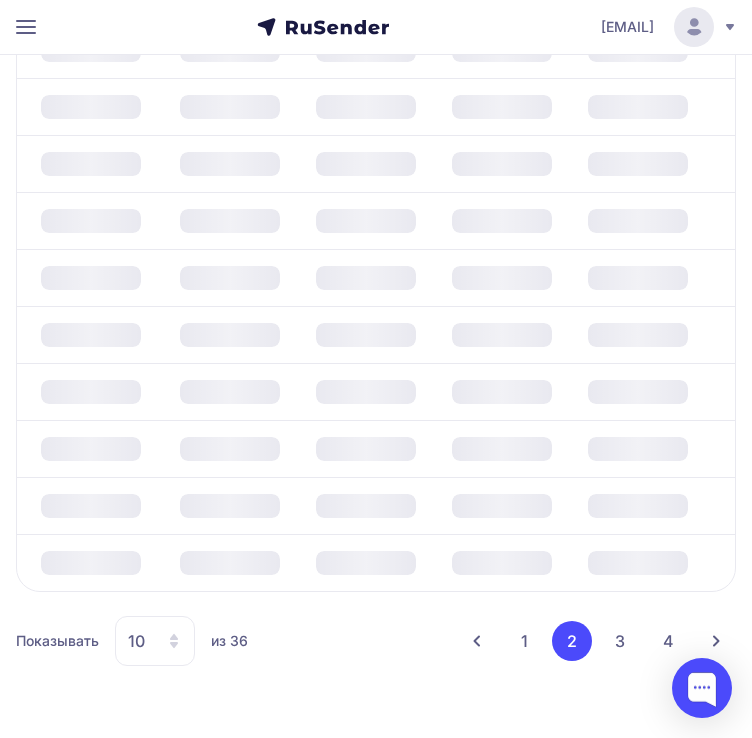 scroll, scrollTop: 1984, scrollLeft: 0, axis: vertical 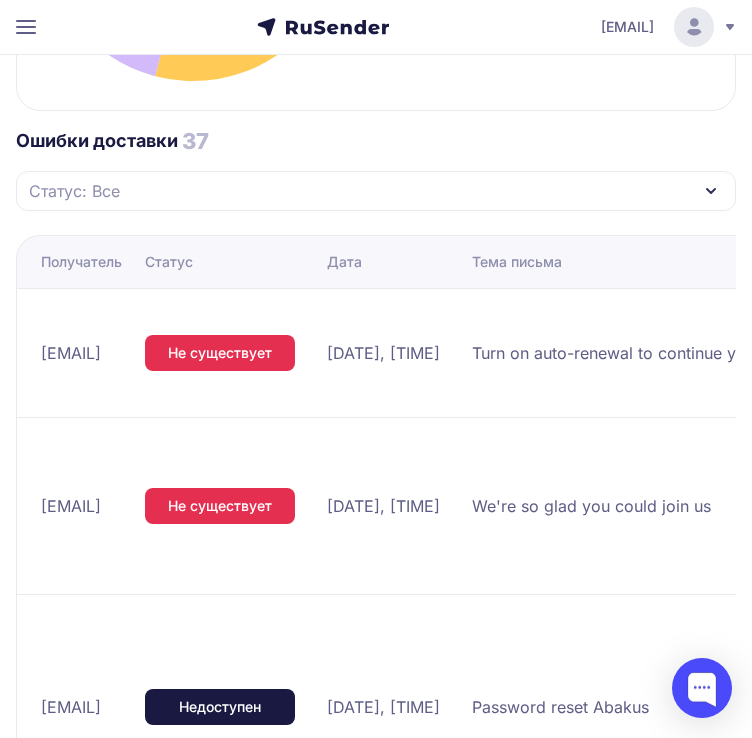 drag, startPoint x: 208, startPoint y: 349, endPoint x: 34, endPoint y: 354, distance: 174.07182 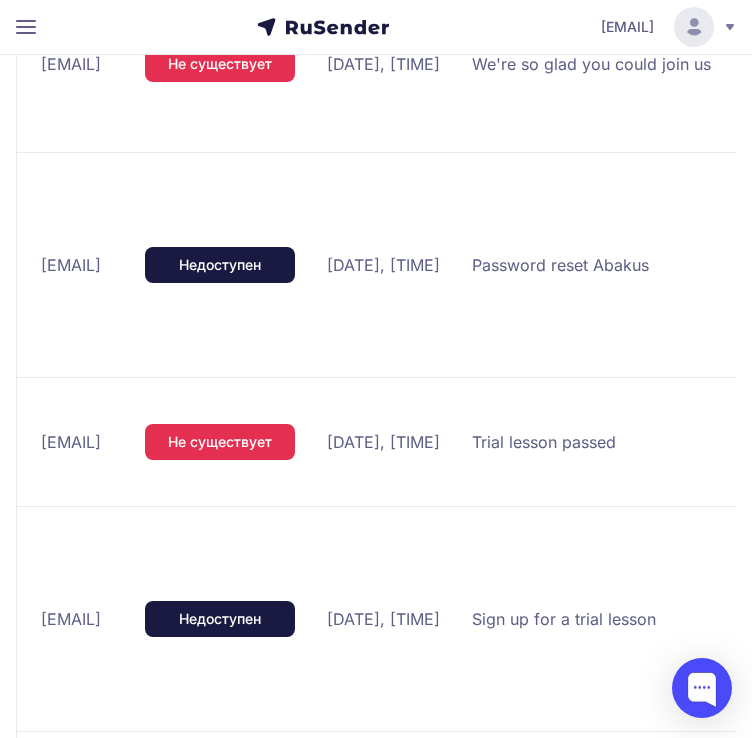 scroll, scrollTop: 2164, scrollLeft: 0, axis: vertical 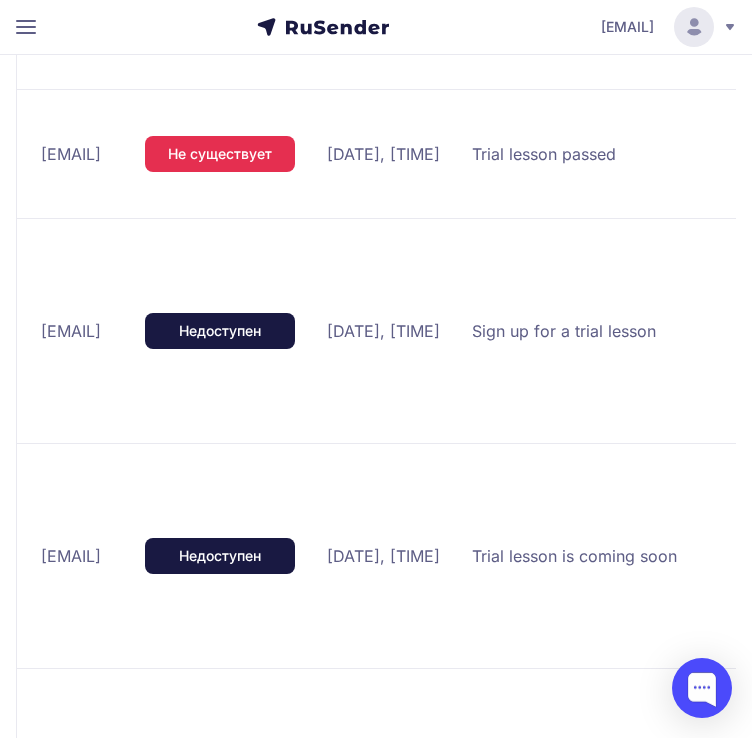 drag, startPoint x: 256, startPoint y: 523, endPoint x: 38, endPoint y: 531, distance: 218.14674 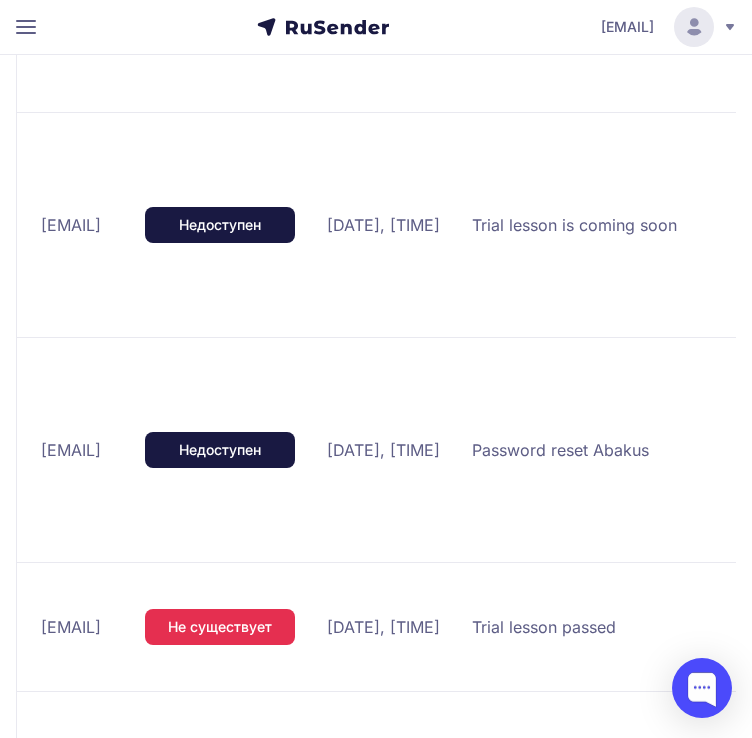 scroll, scrollTop: 2920, scrollLeft: 0, axis: vertical 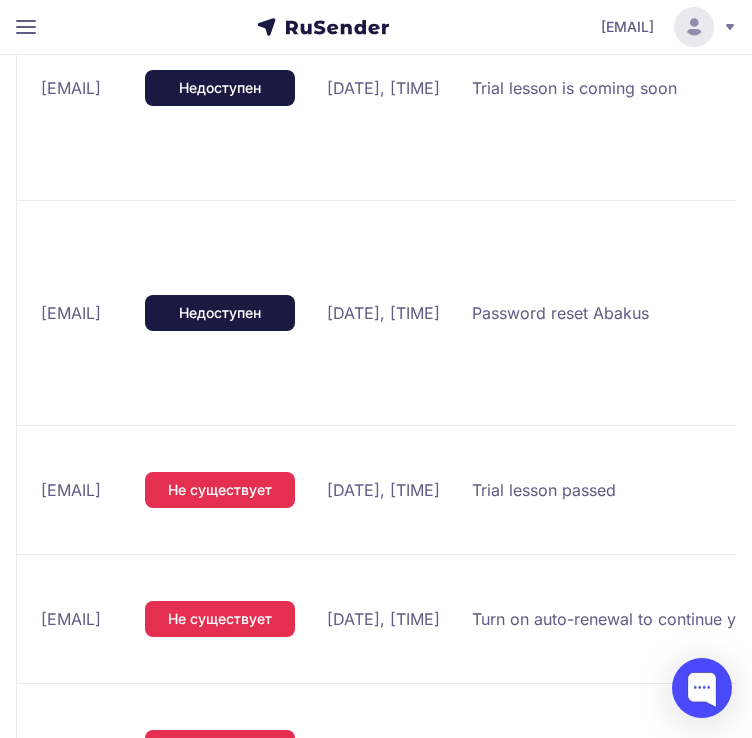 drag, startPoint x: 236, startPoint y: 280, endPoint x: 36, endPoint y: 284, distance: 200.04 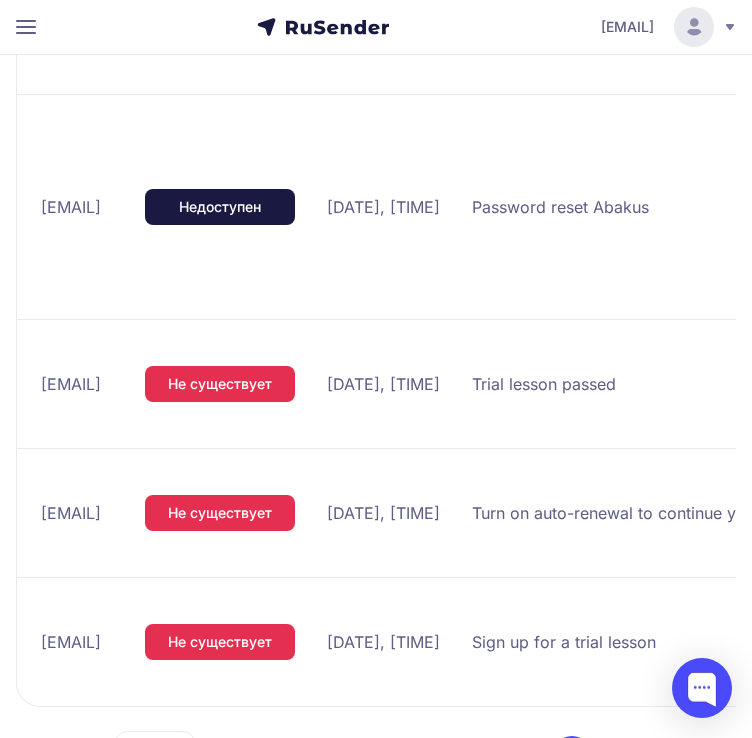scroll, scrollTop: 3112, scrollLeft: 0, axis: vertical 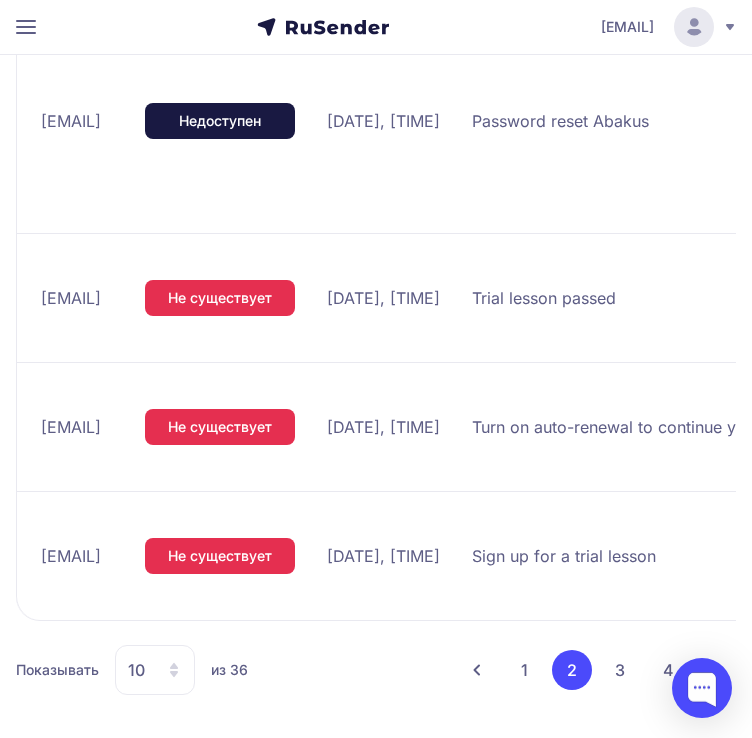 drag, startPoint x: 216, startPoint y: 265, endPoint x: 37, endPoint y: 277, distance: 179.40178 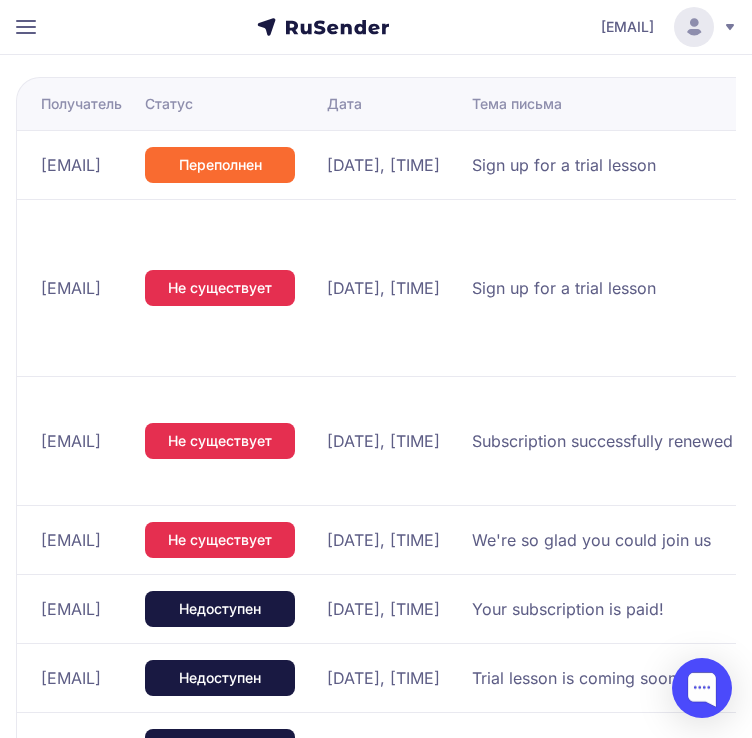 scroll, scrollTop: 1888, scrollLeft: 0, axis: vertical 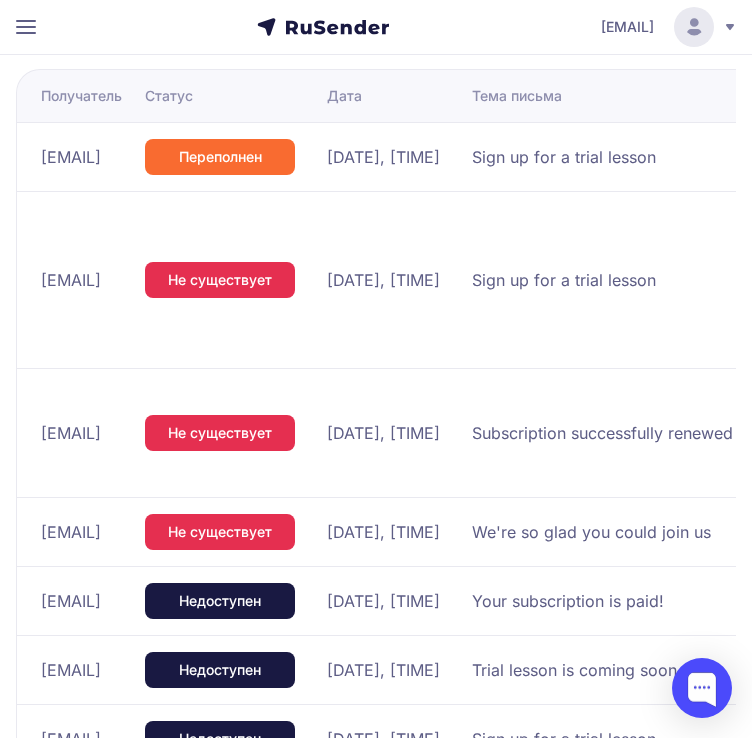 drag, startPoint x: 228, startPoint y: 157, endPoint x: 36, endPoint y: 162, distance: 192.0651 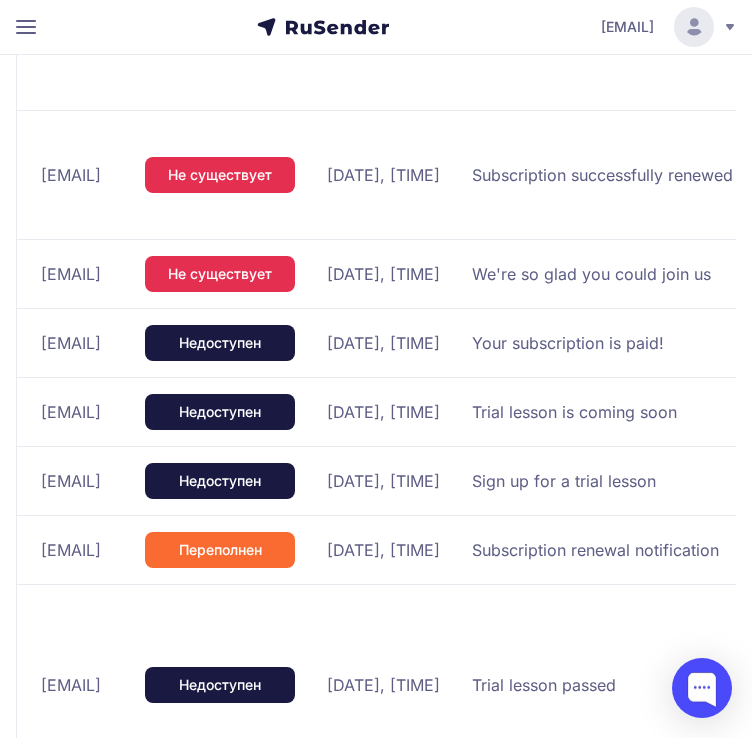 scroll, scrollTop: 2147, scrollLeft: 0, axis: vertical 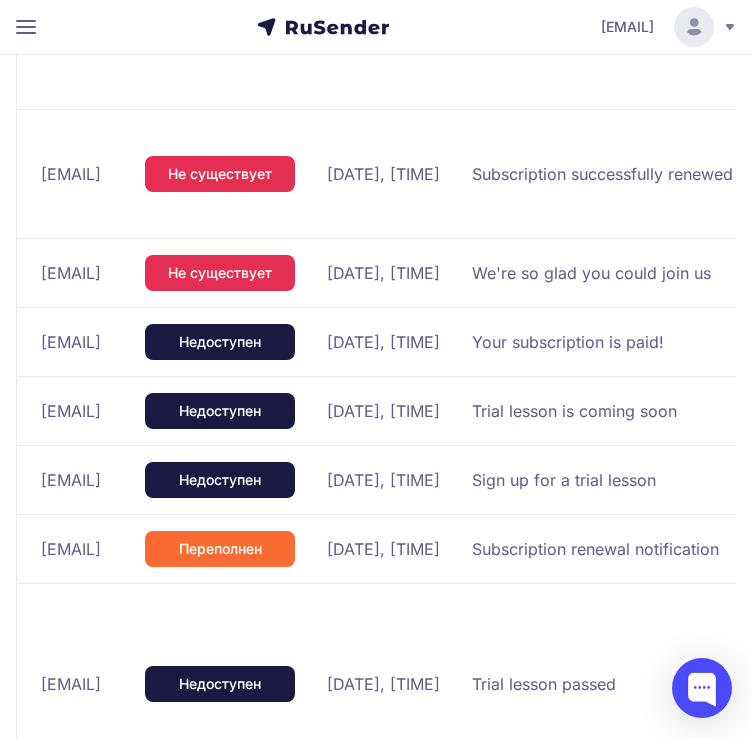 drag, startPoint x: 300, startPoint y: 306, endPoint x: 42, endPoint y: 311, distance: 258.04843 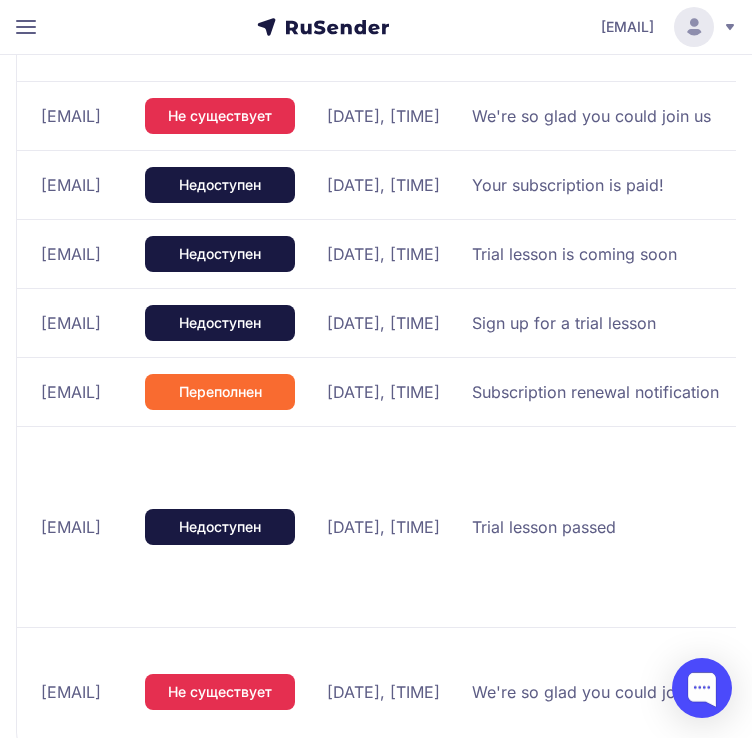 scroll, scrollTop: 2311, scrollLeft: 0, axis: vertical 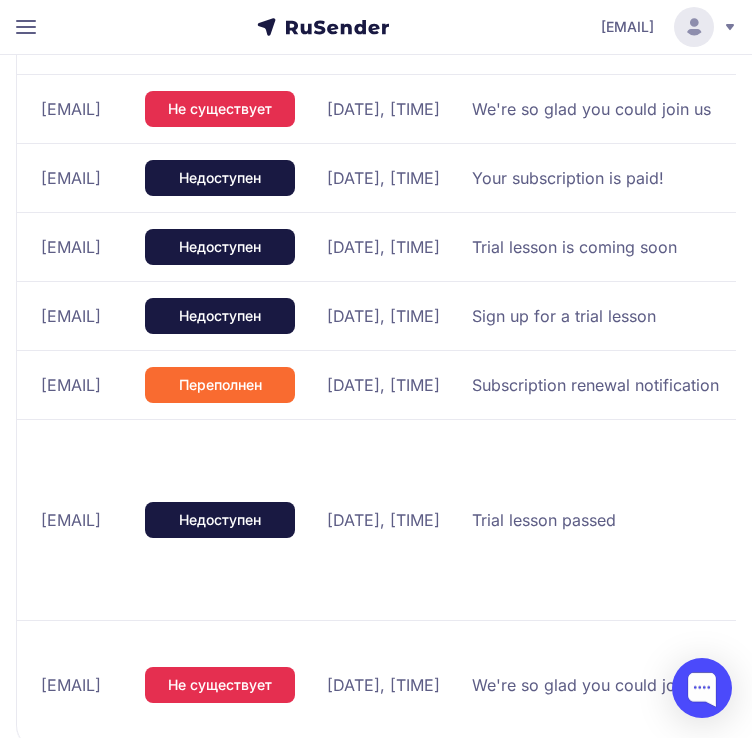 drag, startPoint x: 229, startPoint y: 205, endPoint x: 30, endPoint y: 215, distance: 199.2511 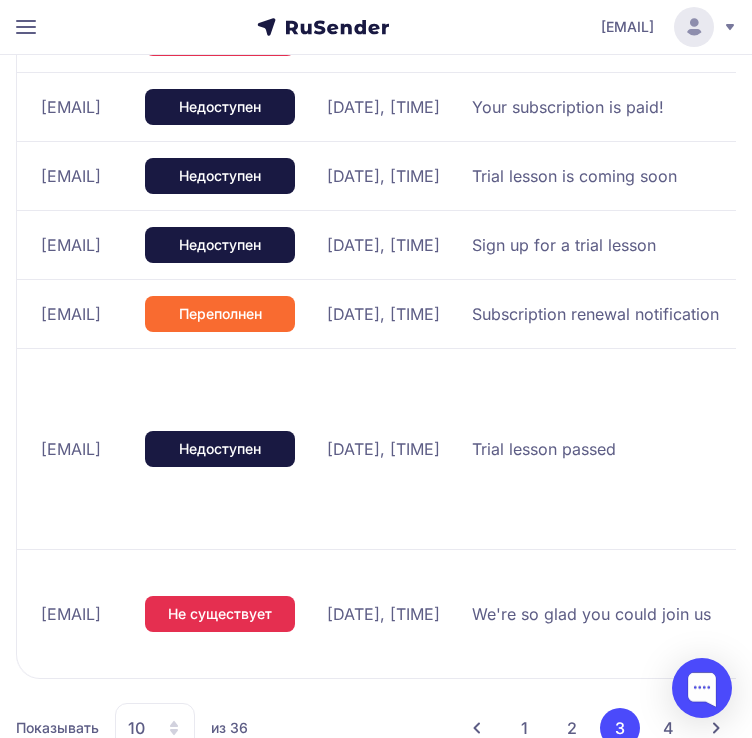 scroll, scrollTop: 2383, scrollLeft: 0, axis: vertical 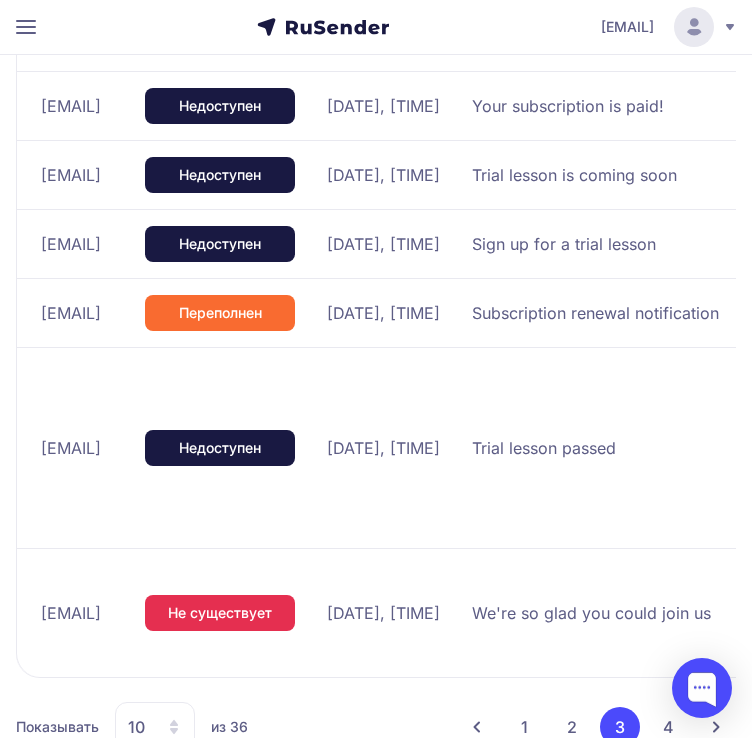 drag, startPoint x: 271, startPoint y: 349, endPoint x: 37, endPoint y: 350, distance: 234.00214 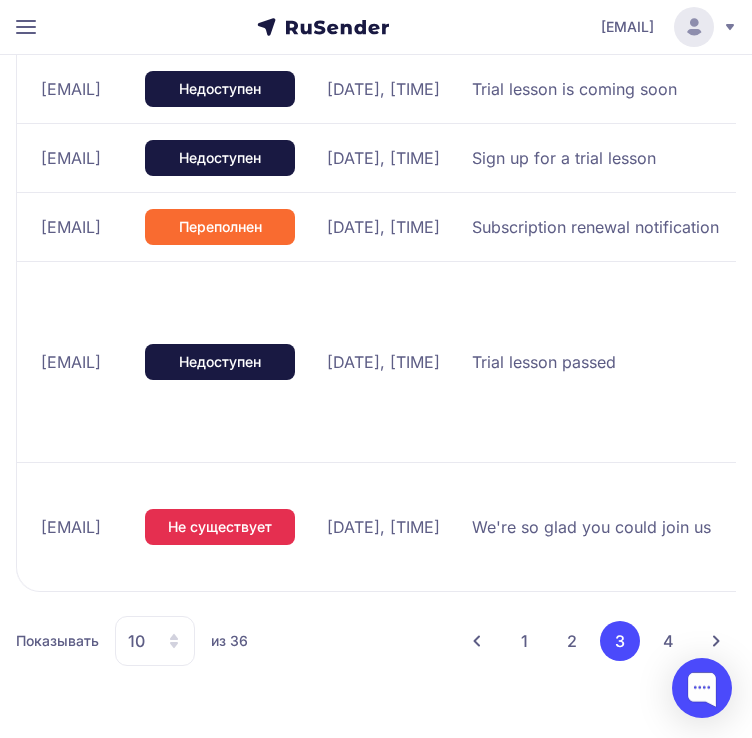 scroll, scrollTop: 2536, scrollLeft: 0, axis: vertical 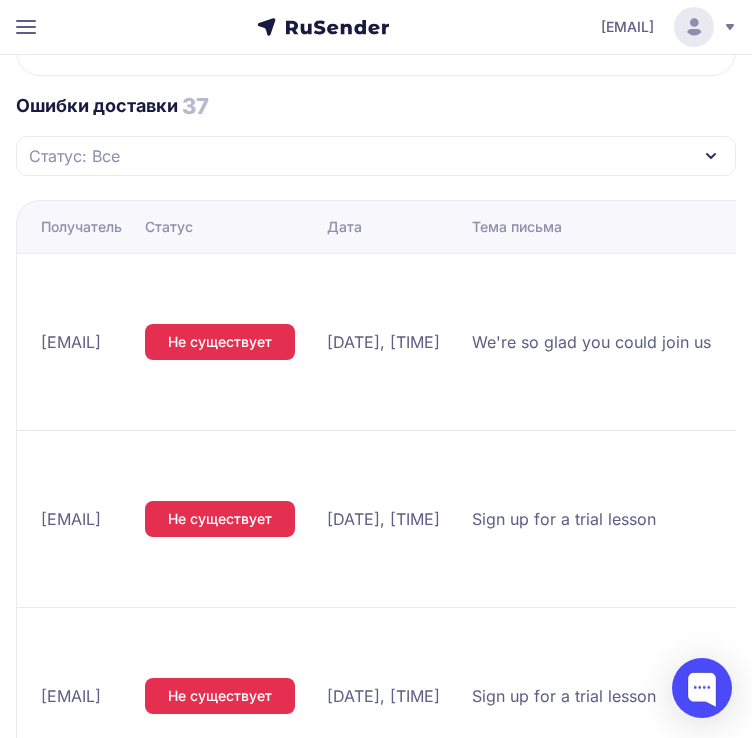 drag, startPoint x: 248, startPoint y: 335, endPoint x: 43, endPoint y: 345, distance: 205.24376 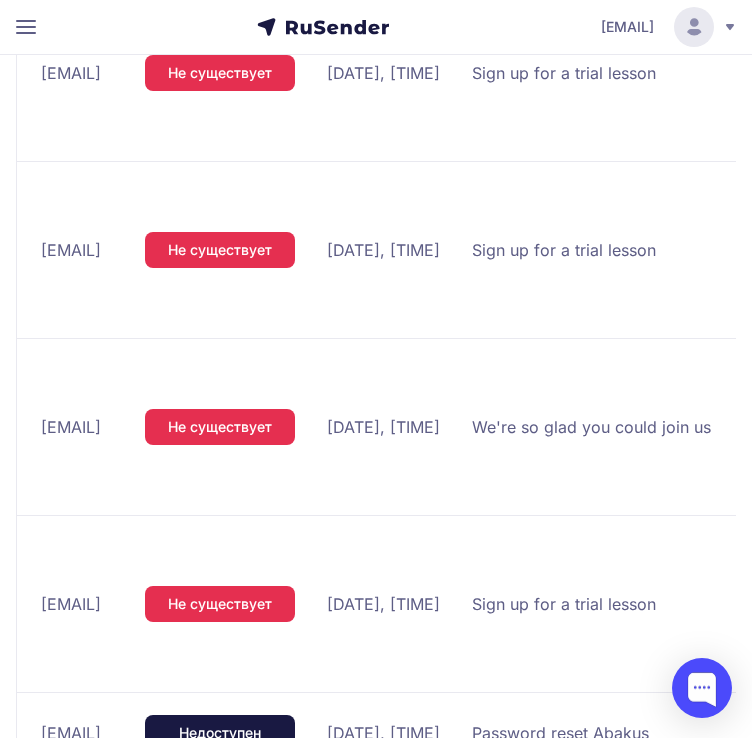scroll, scrollTop: 2264, scrollLeft: 0, axis: vertical 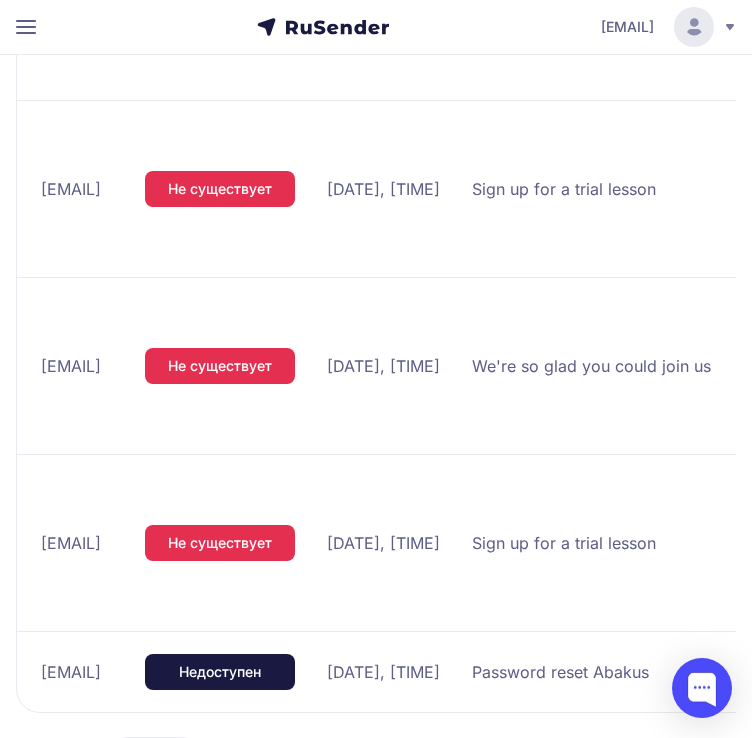 drag, startPoint x: 224, startPoint y: 181, endPoint x: 25, endPoint y: 184, distance: 199.02261 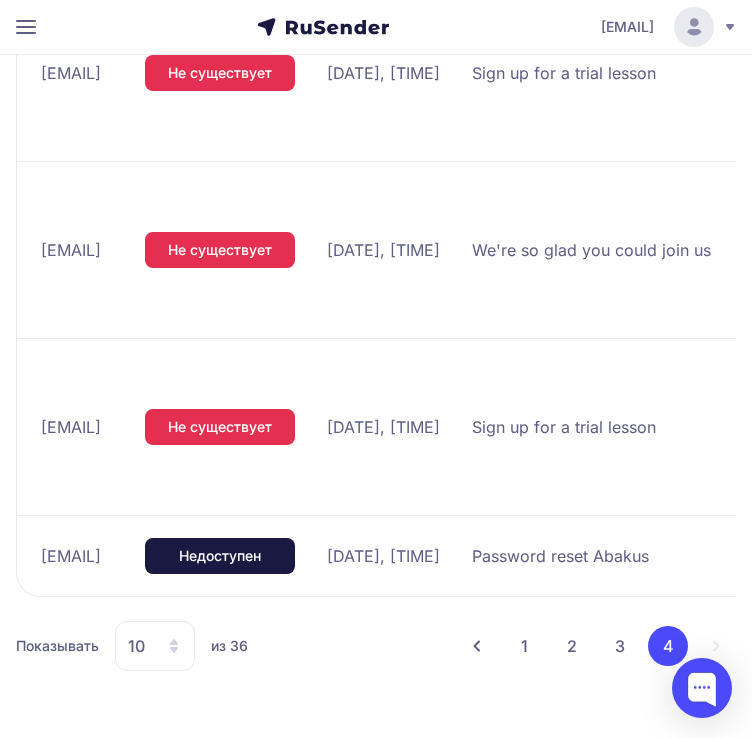 drag, startPoint x: 216, startPoint y: 556, endPoint x: 34, endPoint y: 547, distance: 182.2224 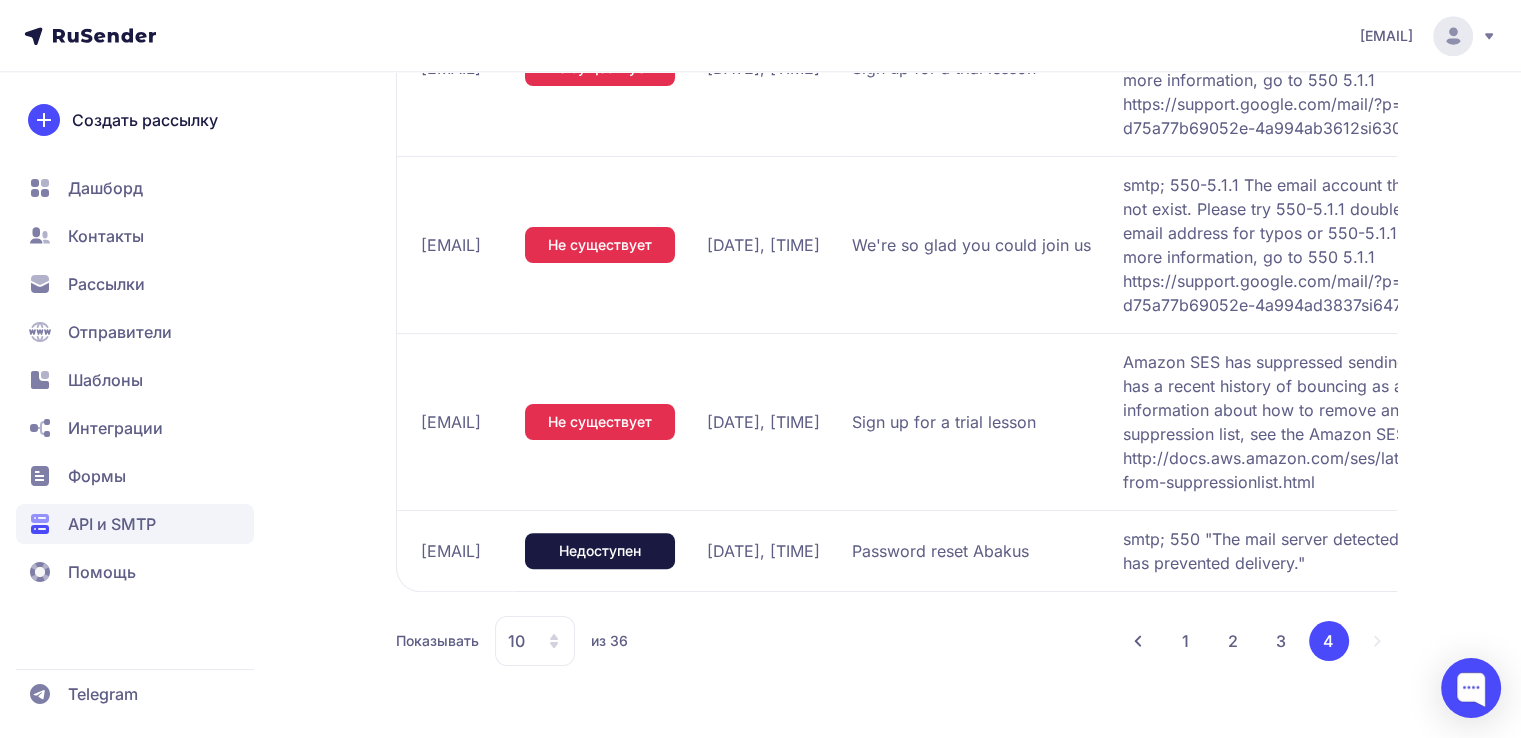 scroll, scrollTop: 2018, scrollLeft: 0, axis: vertical 